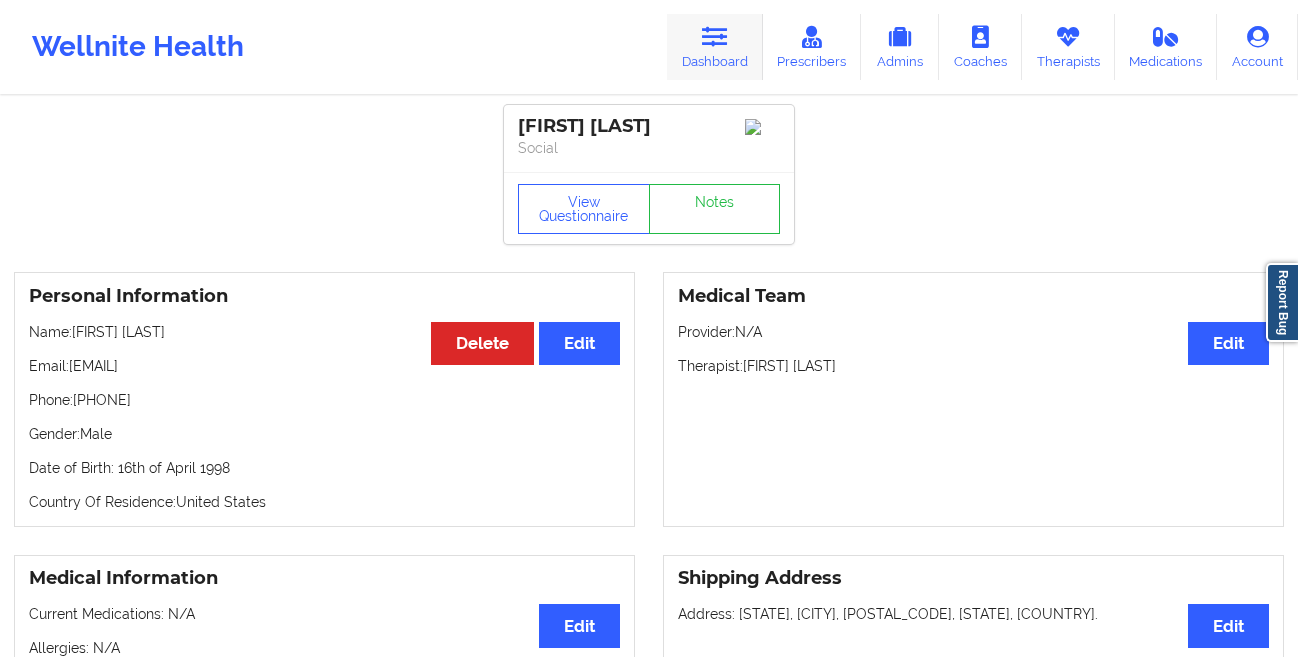 scroll, scrollTop: 0, scrollLeft: 0, axis: both 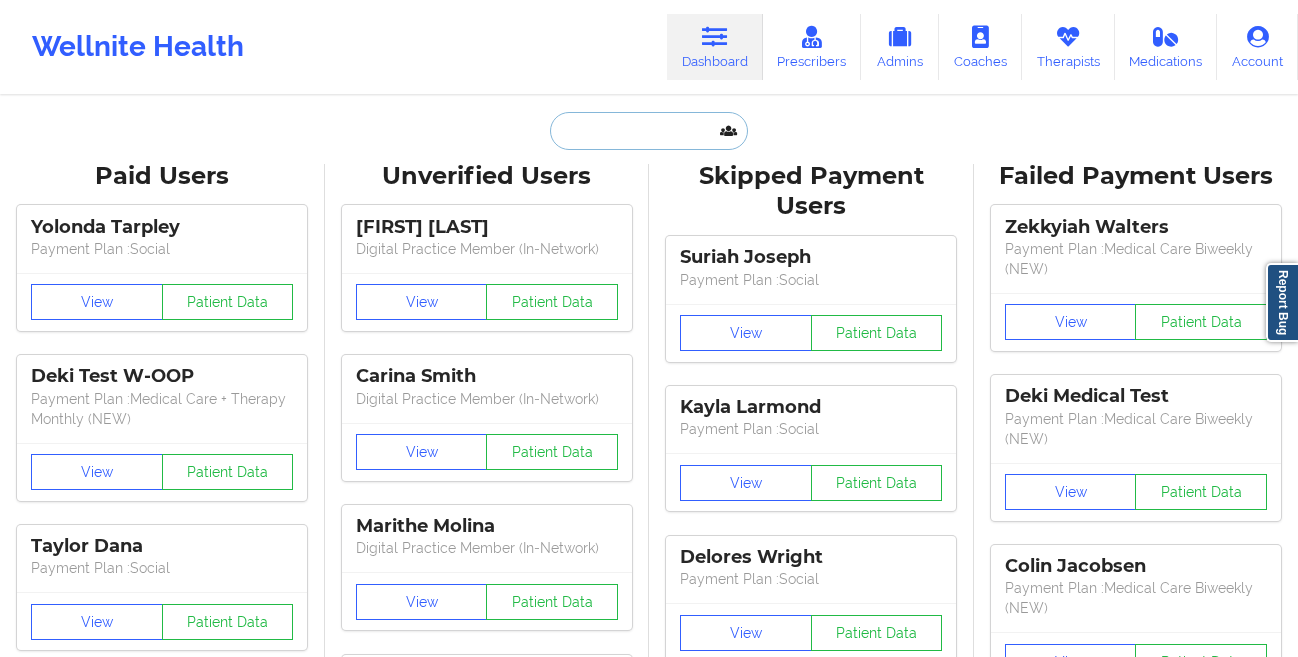 click at bounding box center [649, 131] 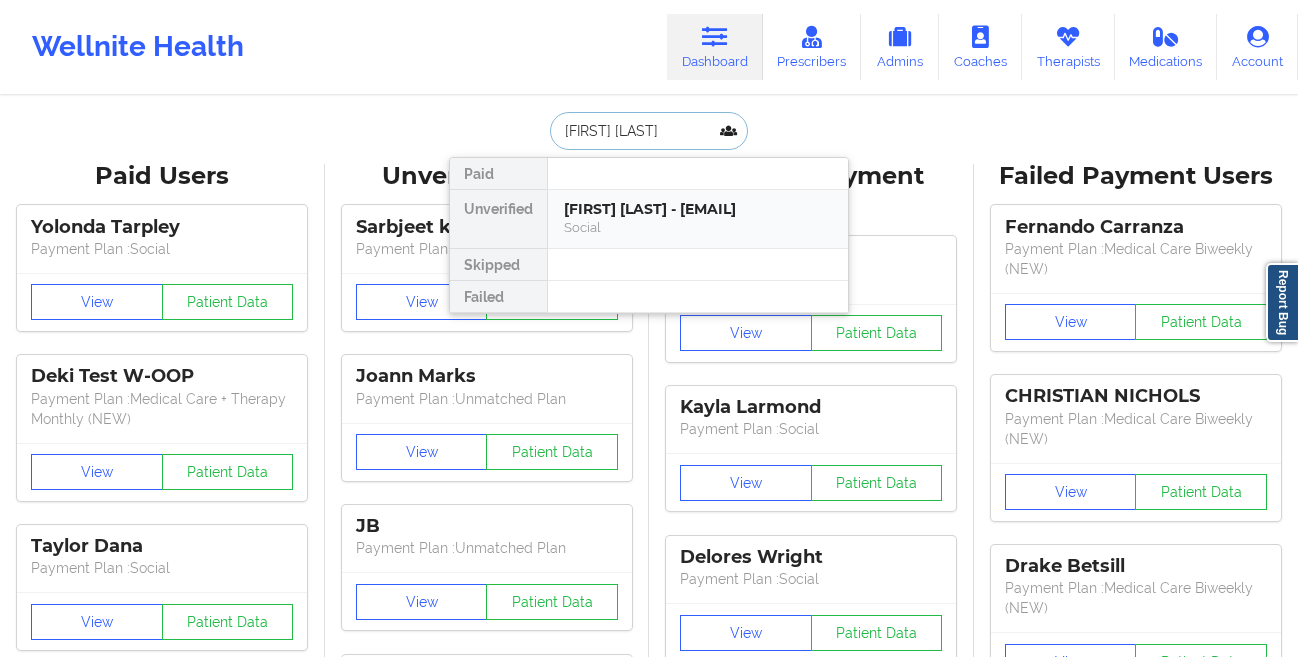 click on "[FIRST] [LAST] - [EMAIL] [GENERAL_TERM]" at bounding box center [698, 219] 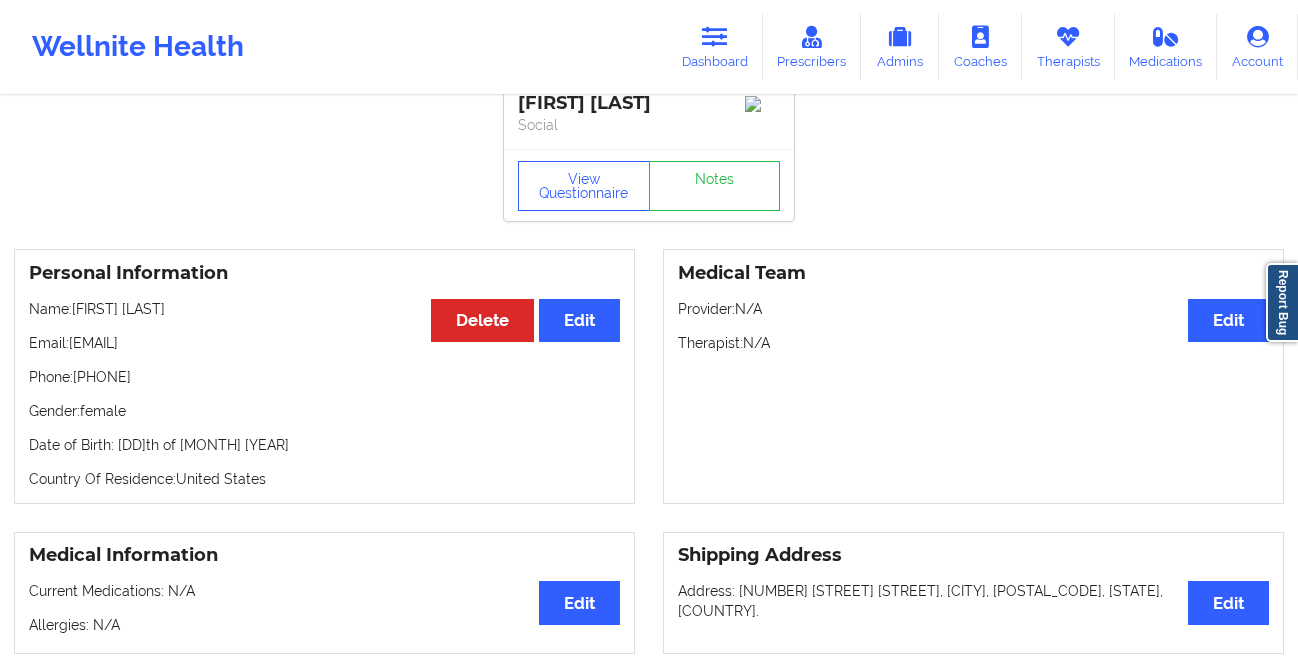 scroll, scrollTop: 0, scrollLeft: 0, axis: both 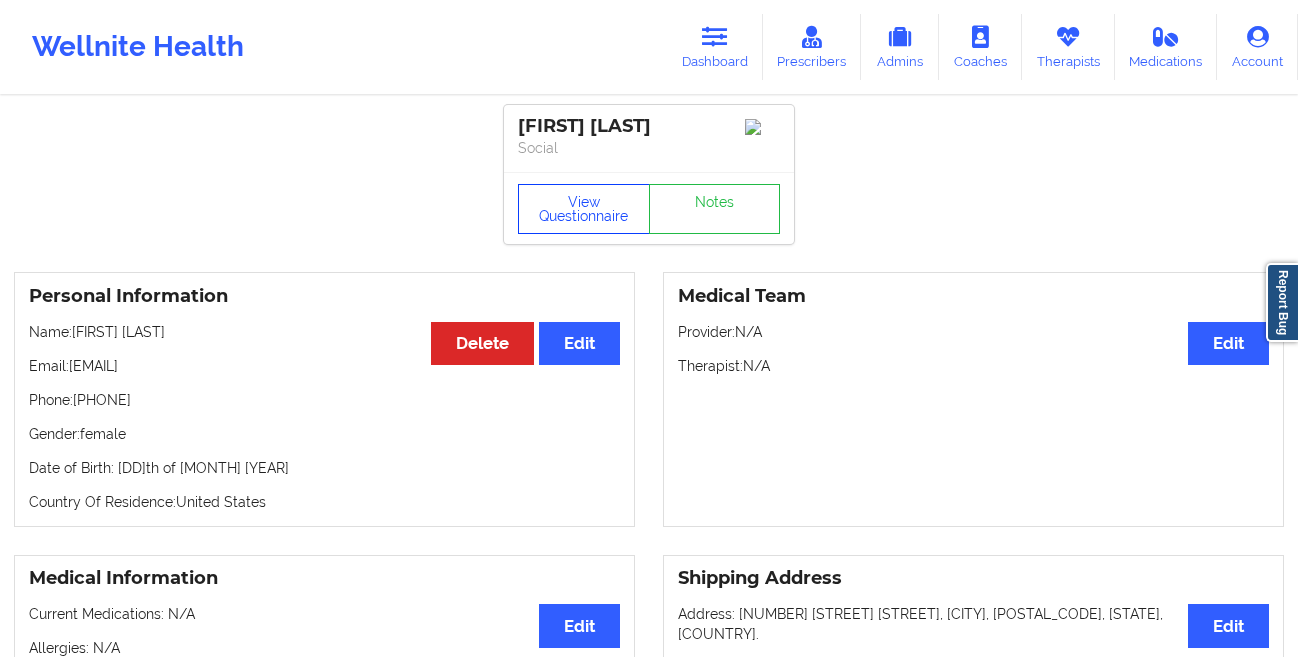 click on "View Questionnaire" at bounding box center (584, 209) 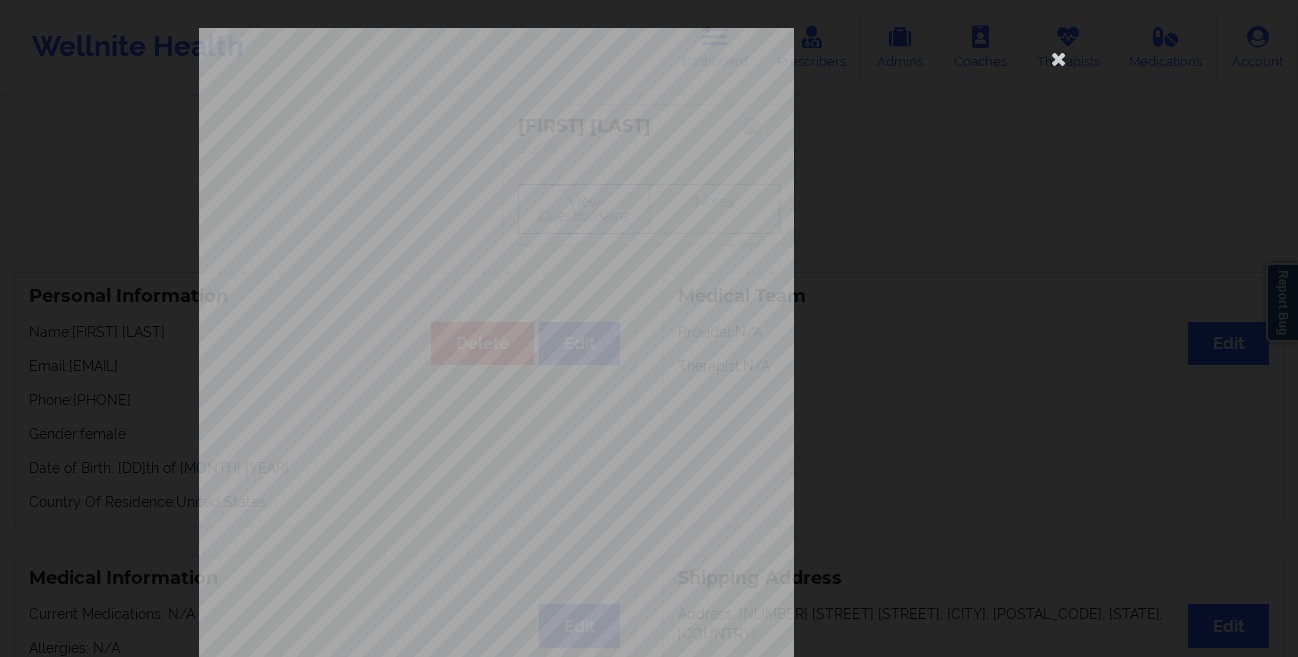 scroll, scrollTop: 297, scrollLeft: 0, axis: vertical 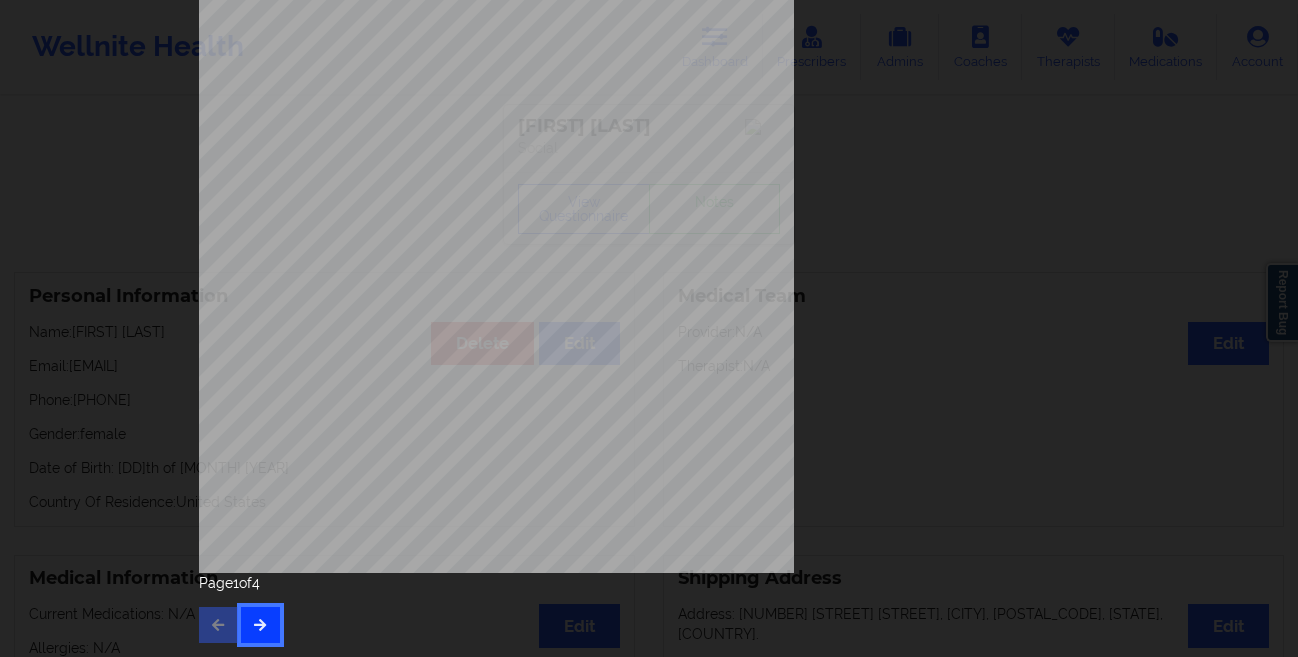 click at bounding box center [260, 625] 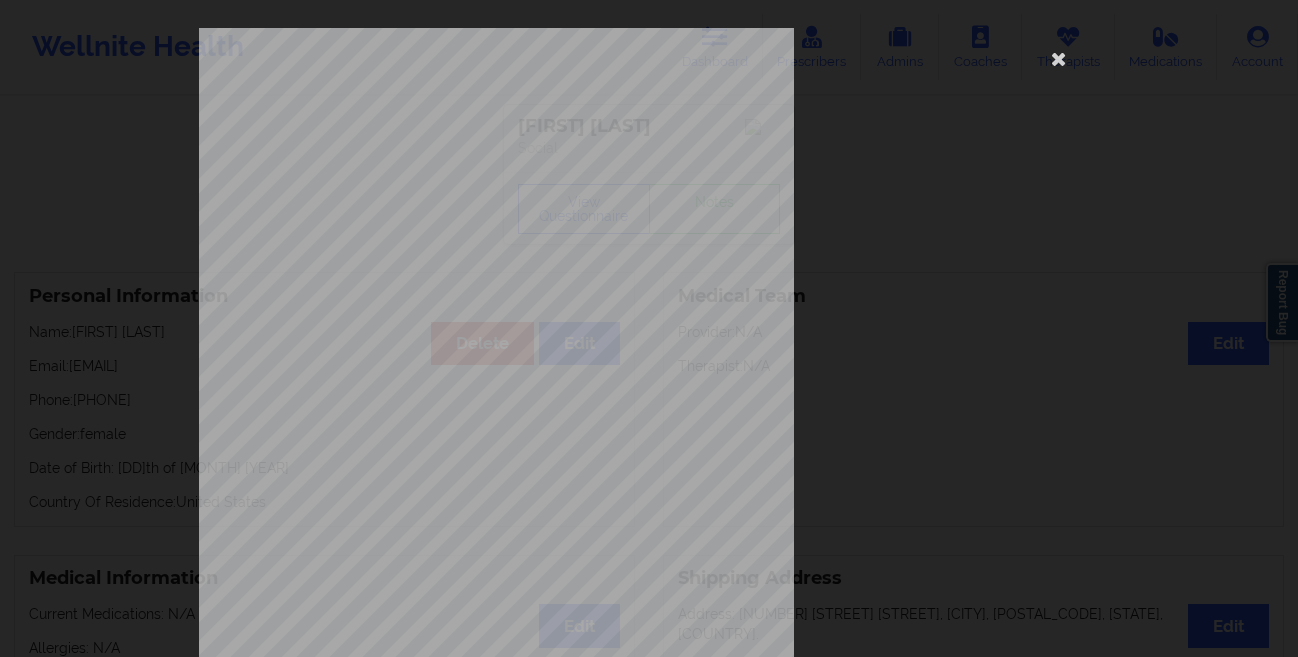 scroll, scrollTop: 297, scrollLeft: 0, axis: vertical 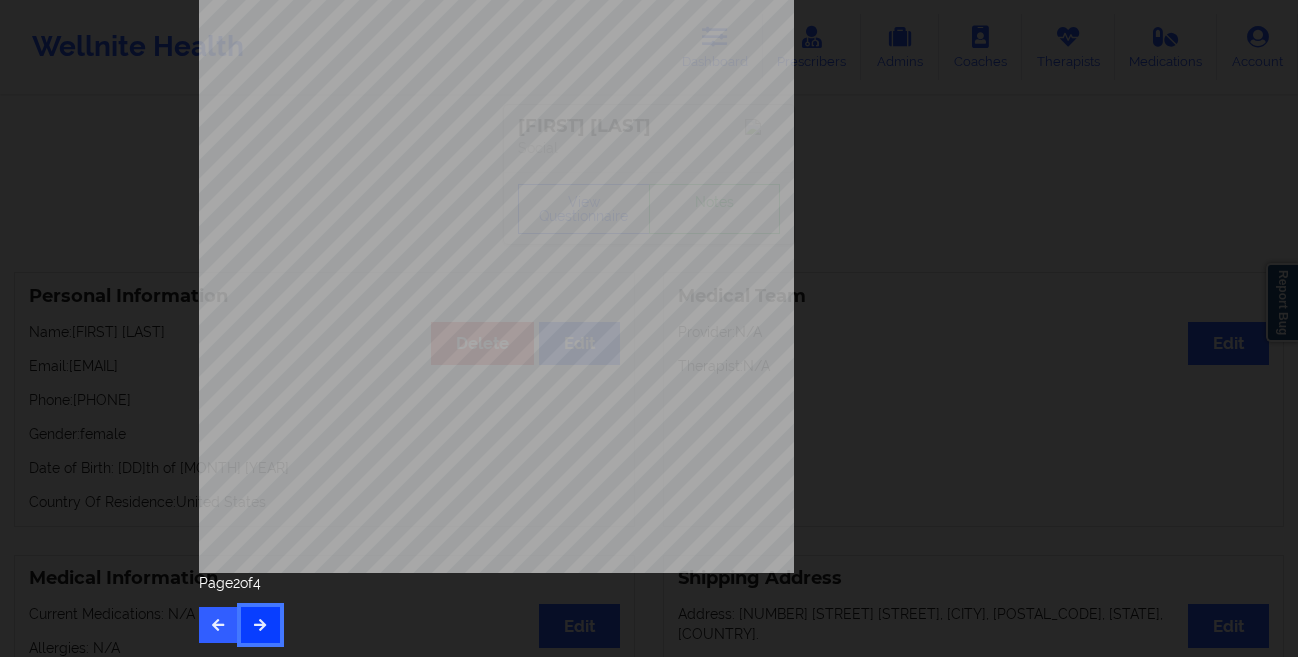 click at bounding box center (260, 625) 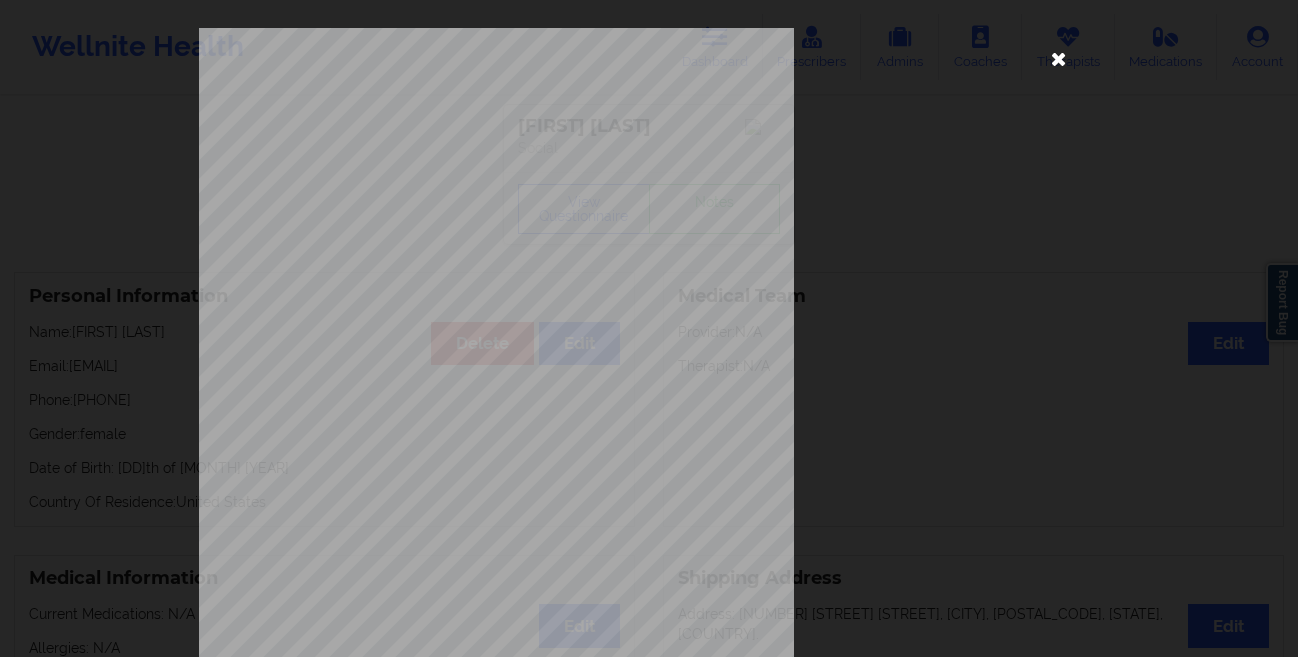 click at bounding box center [1059, 58] 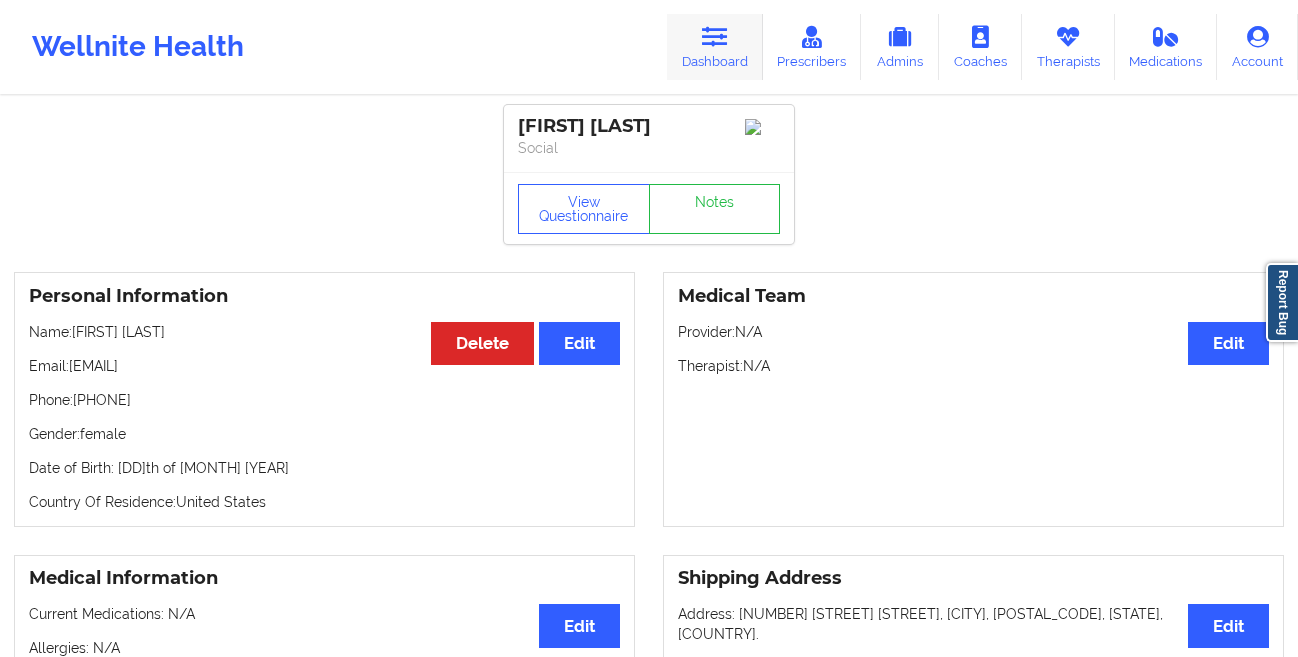 click at bounding box center (715, 37) 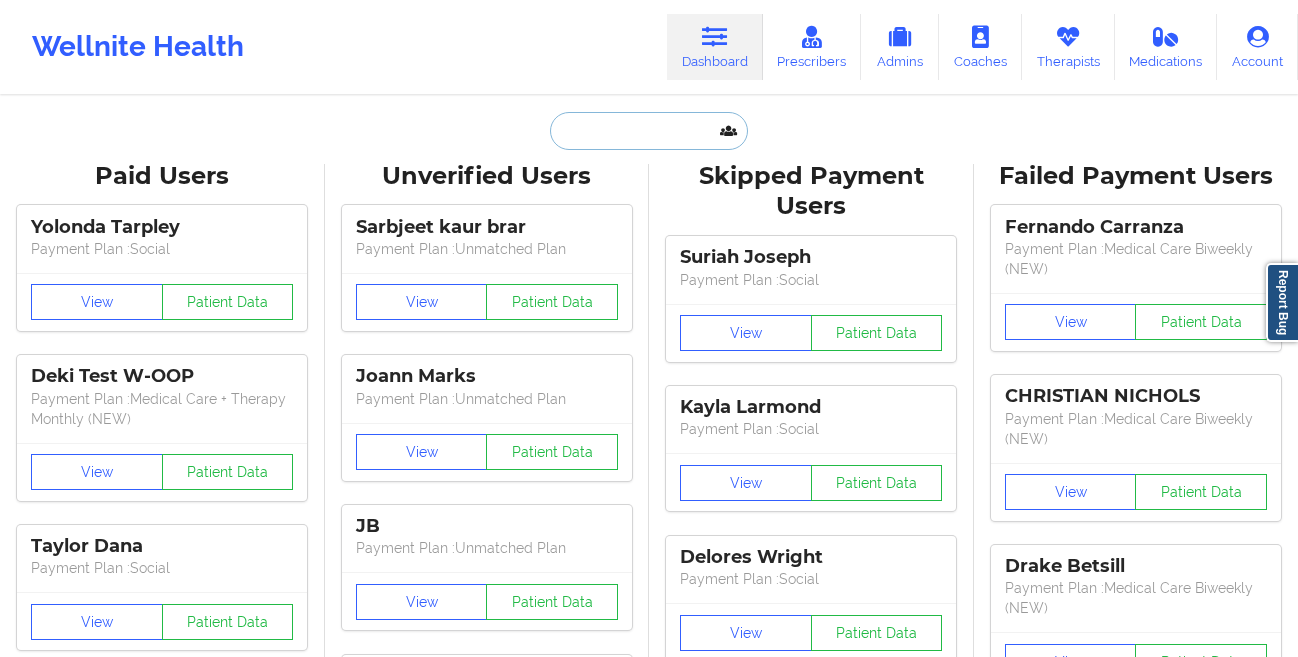 click at bounding box center [649, 131] 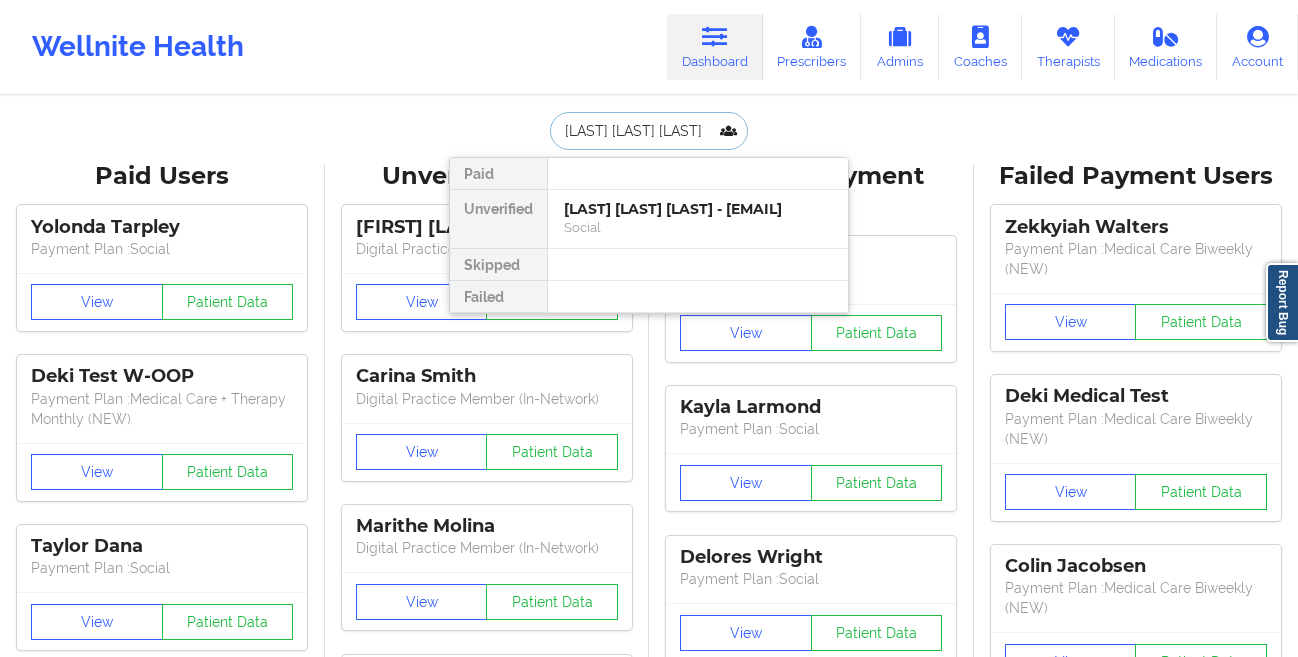 click on "[LAST] [LAST] [LAST] - [EMAIL]" at bounding box center (698, 209) 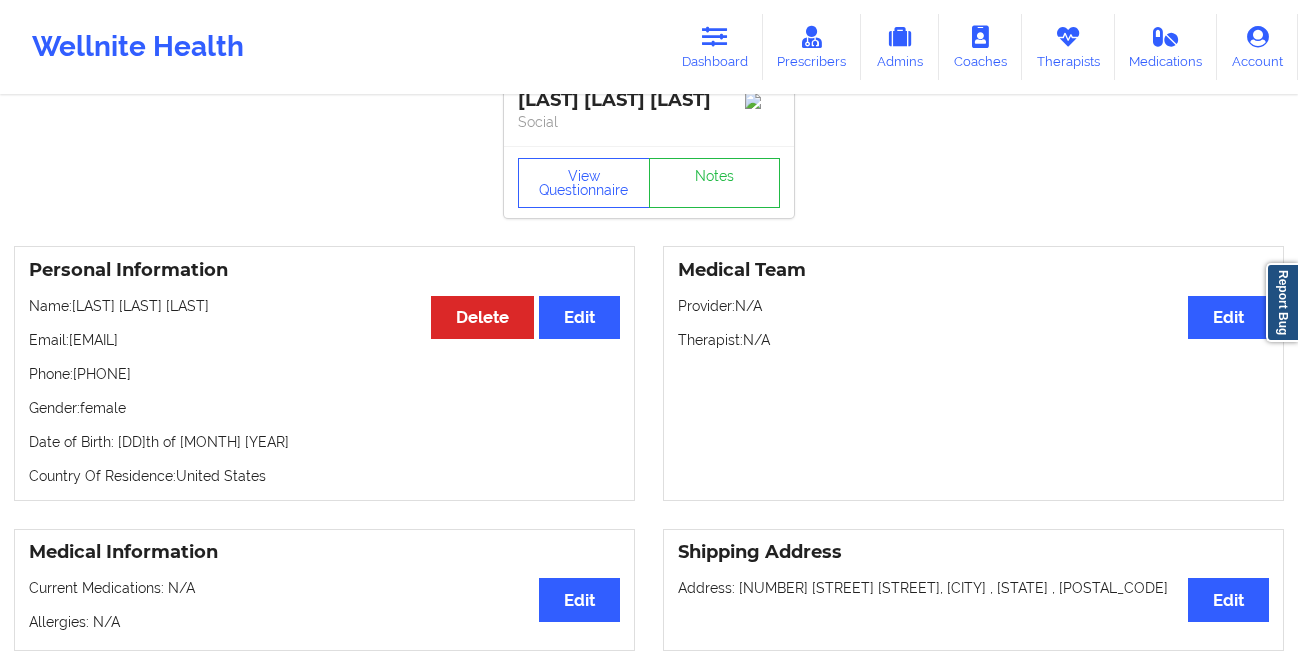 scroll, scrollTop: 0, scrollLeft: 0, axis: both 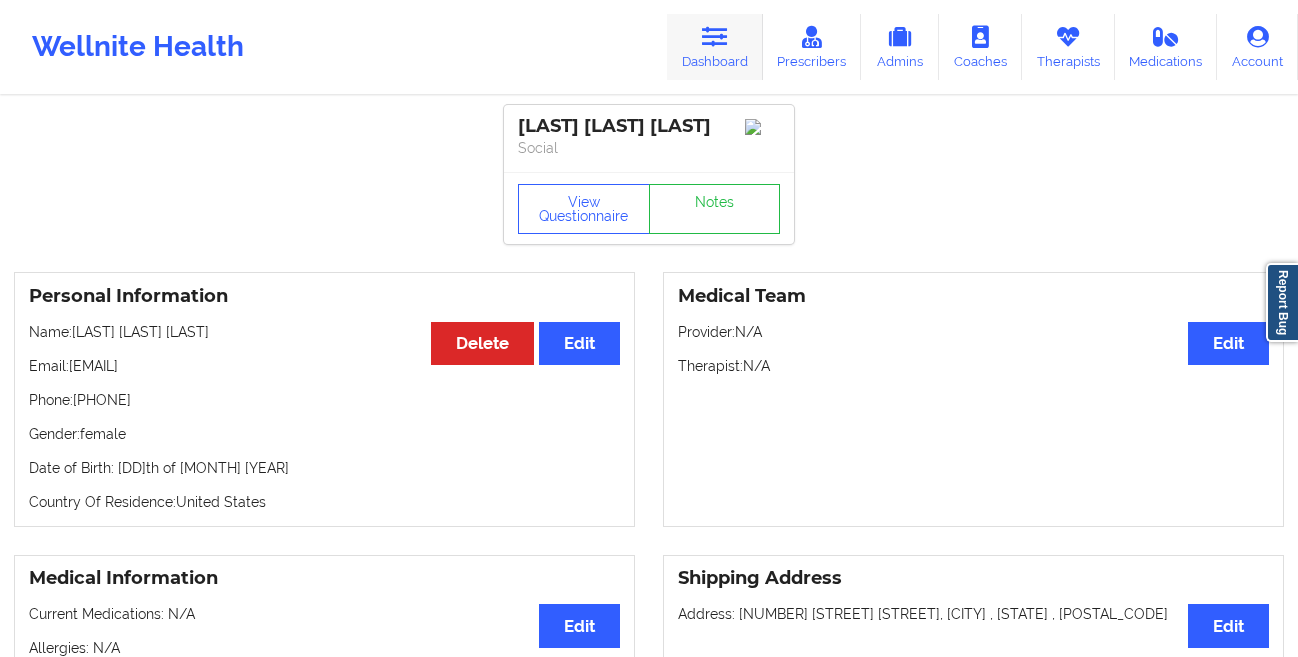 click on "Dashboard" at bounding box center [715, 47] 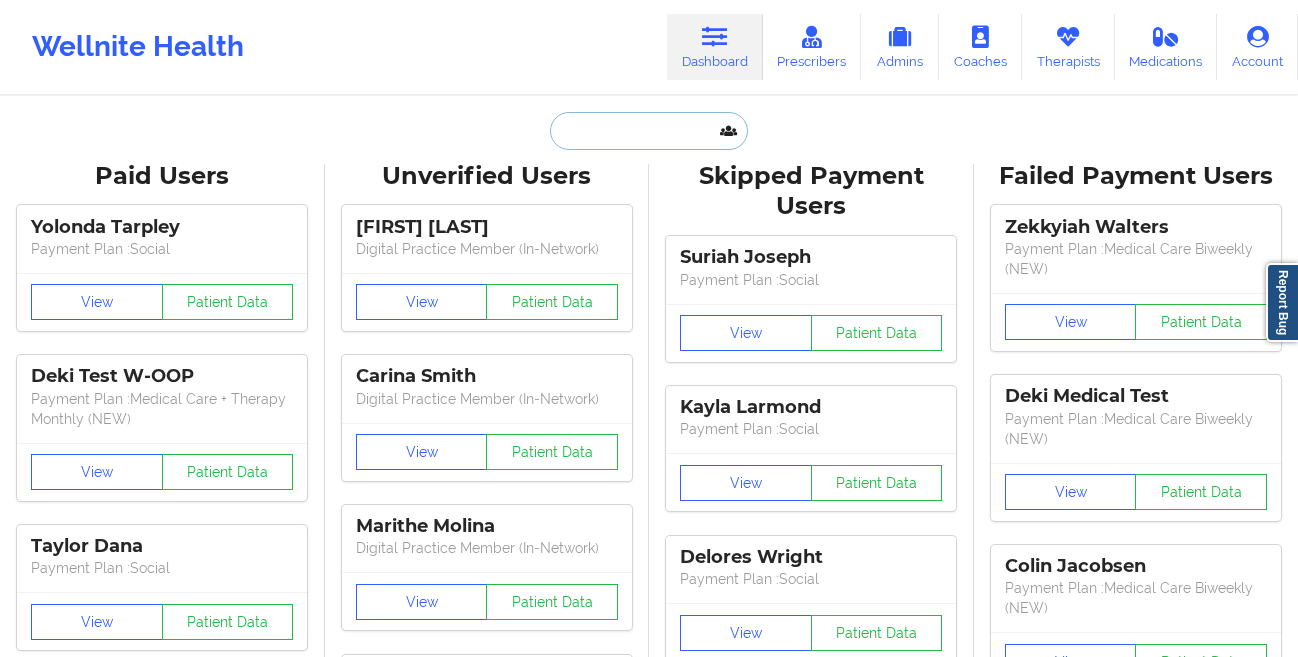 click at bounding box center [649, 131] 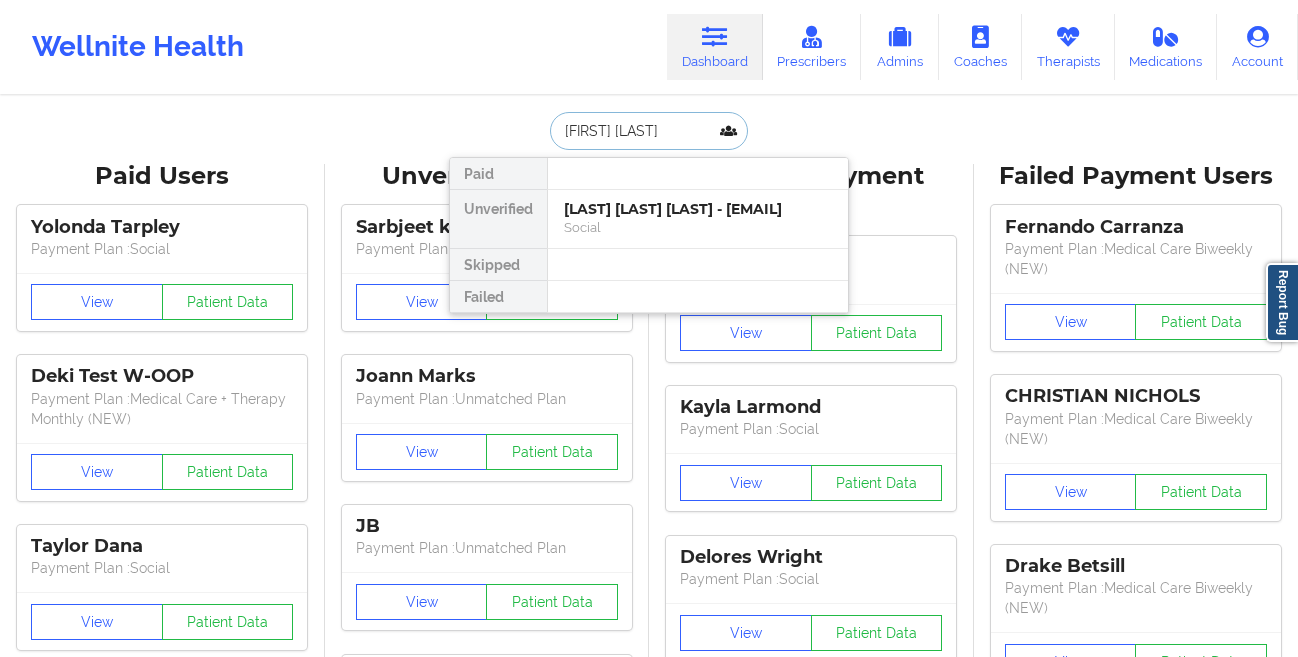 type on "[FIRST] [LAST]" 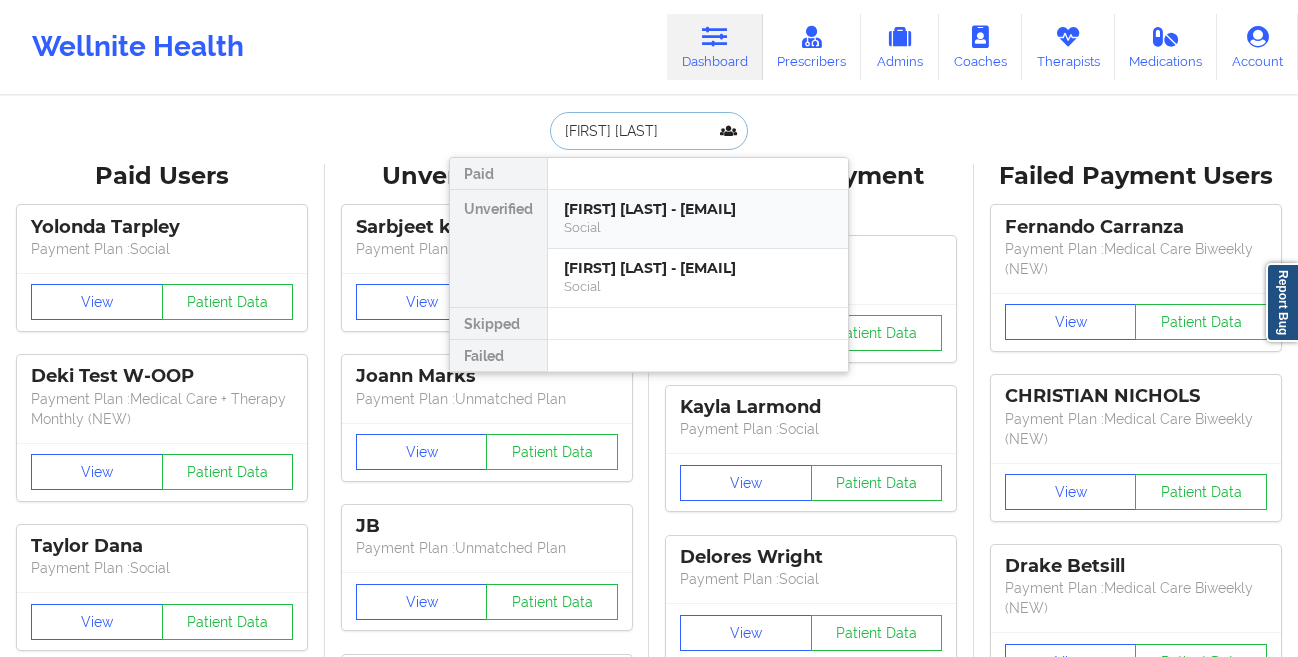 click on "[FIRST] [LAST] - [EMAIL]" at bounding box center (698, 209) 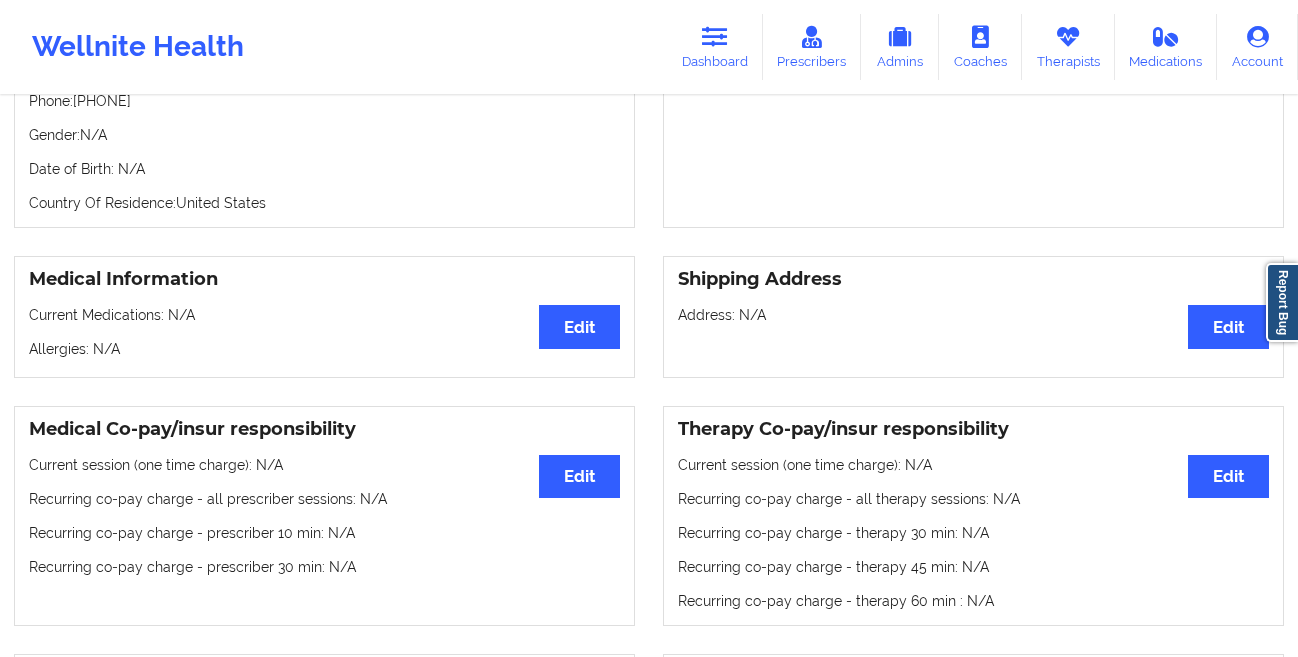 scroll, scrollTop: 0, scrollLeft: 0, axis: both 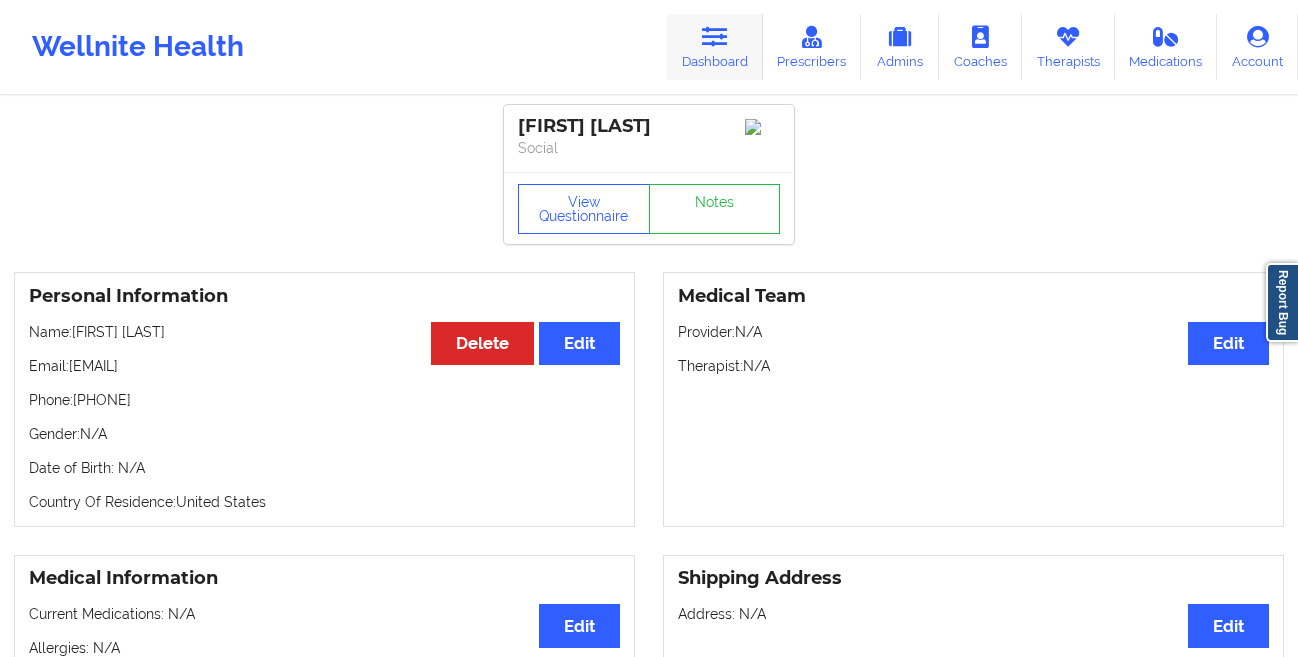click on "Dashboard" at bounding box center (715, 47) 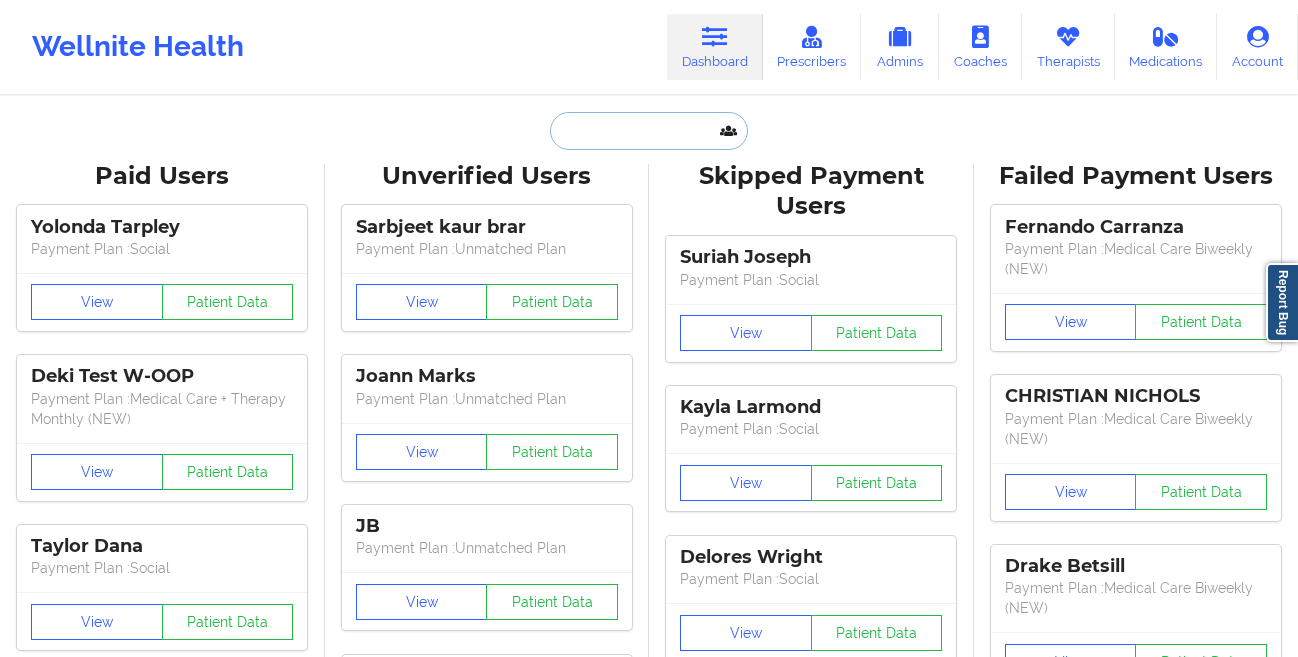 click at bounding box center (649, 131) 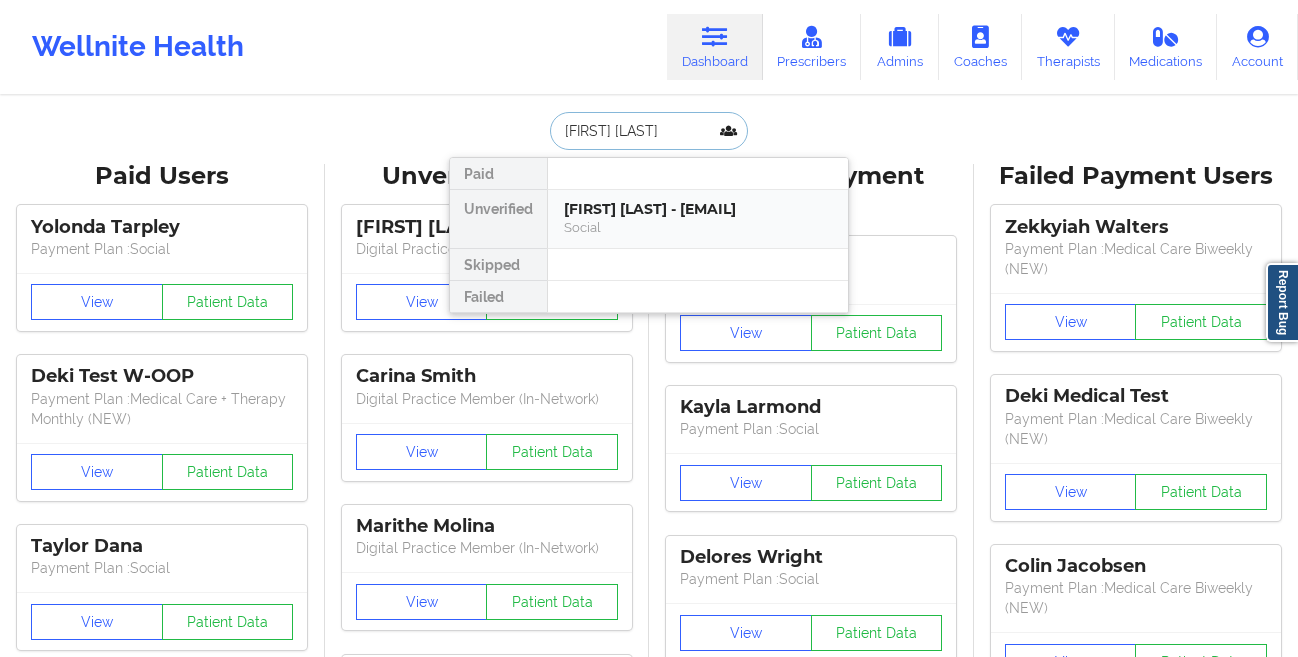 click on "[FIRST] [LAST] - [EMAIL]" at bounding box center (698, 209) 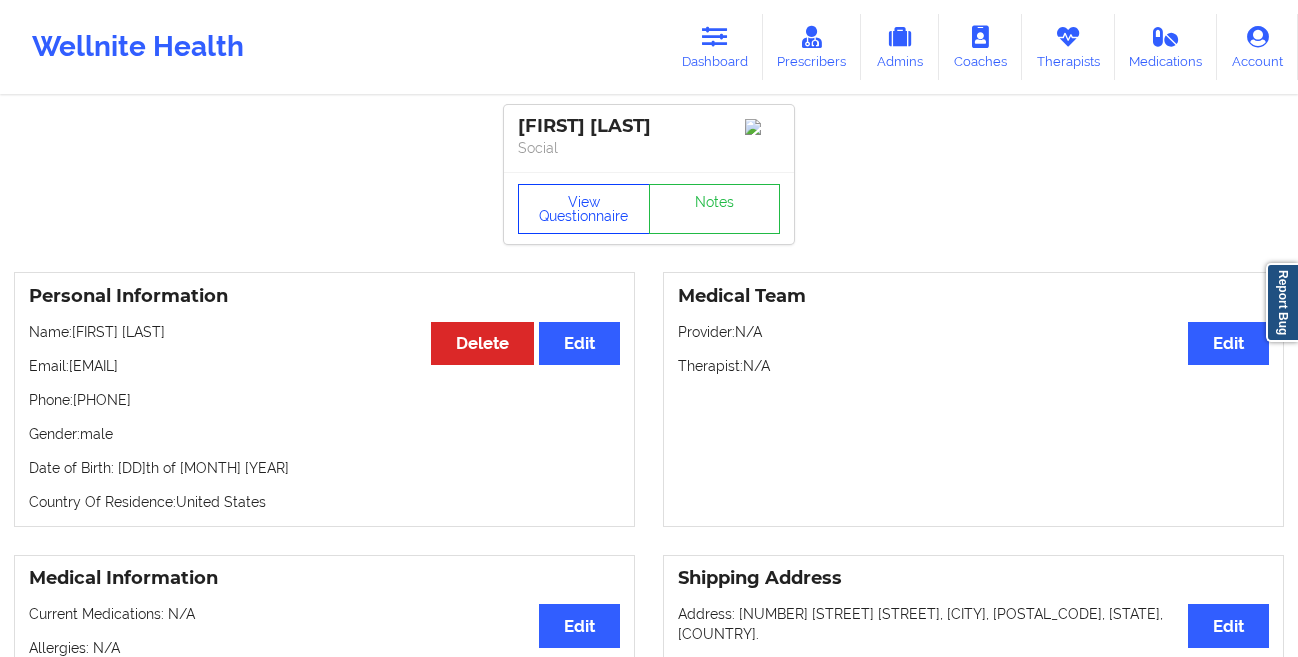 click on "View Questionnaire" at bounding box center (584, 209) 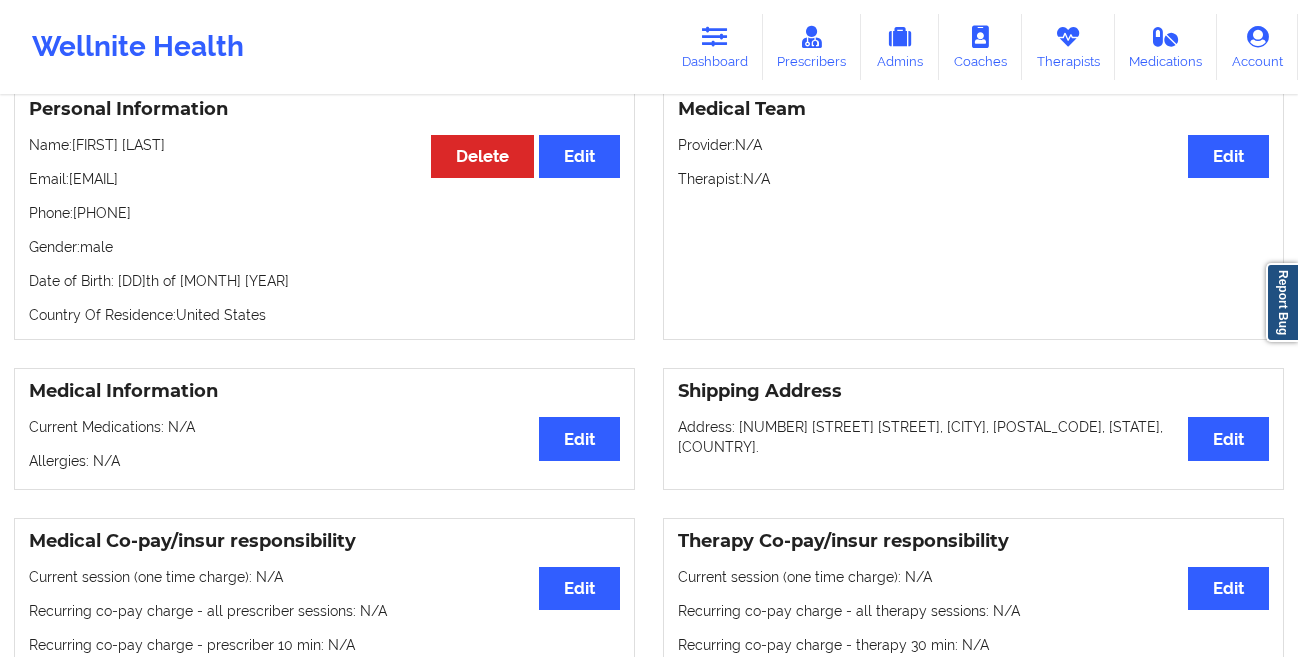 scroll, scrollTop: 0, scrollLeft: 0, axis: both 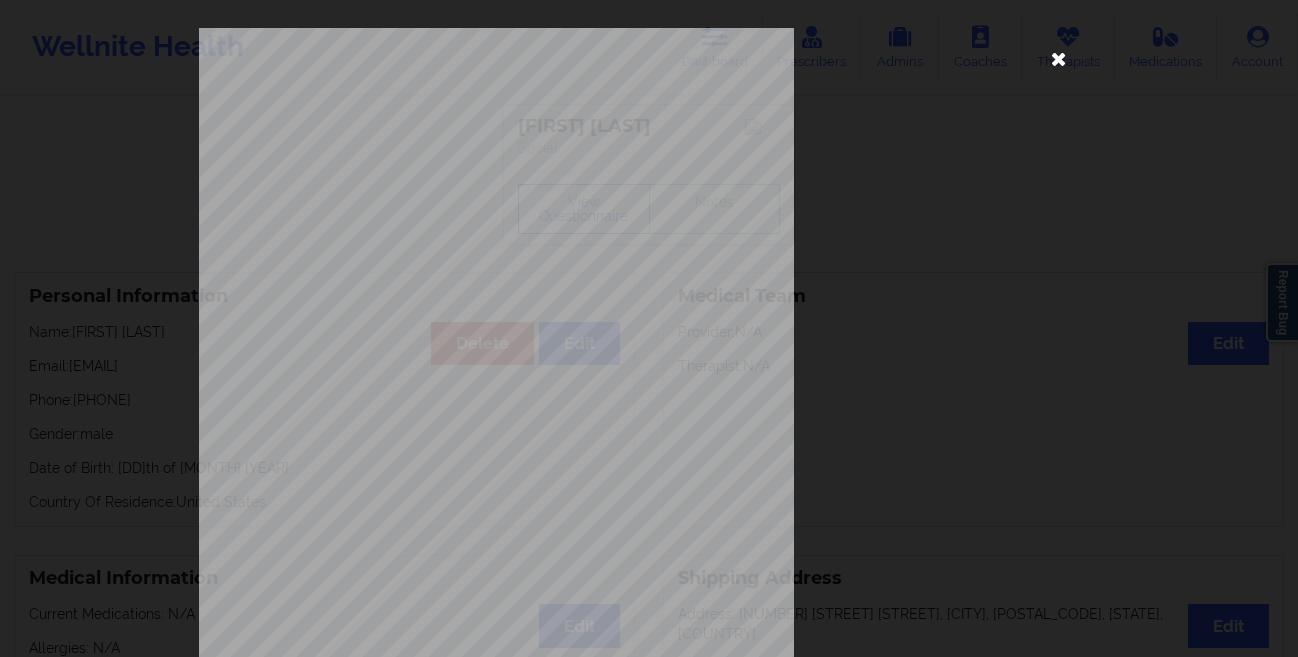 click at bounding box center [1059, 58] 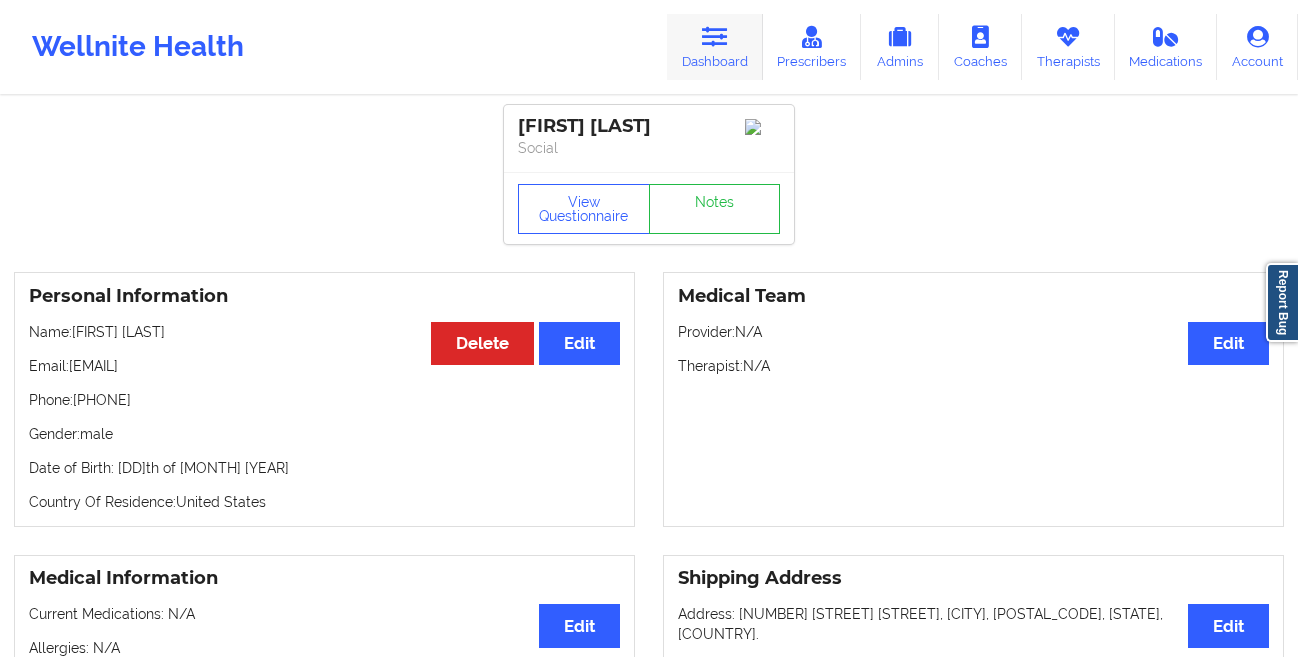 click on "Dashboard" at bounding box center (715, 47) 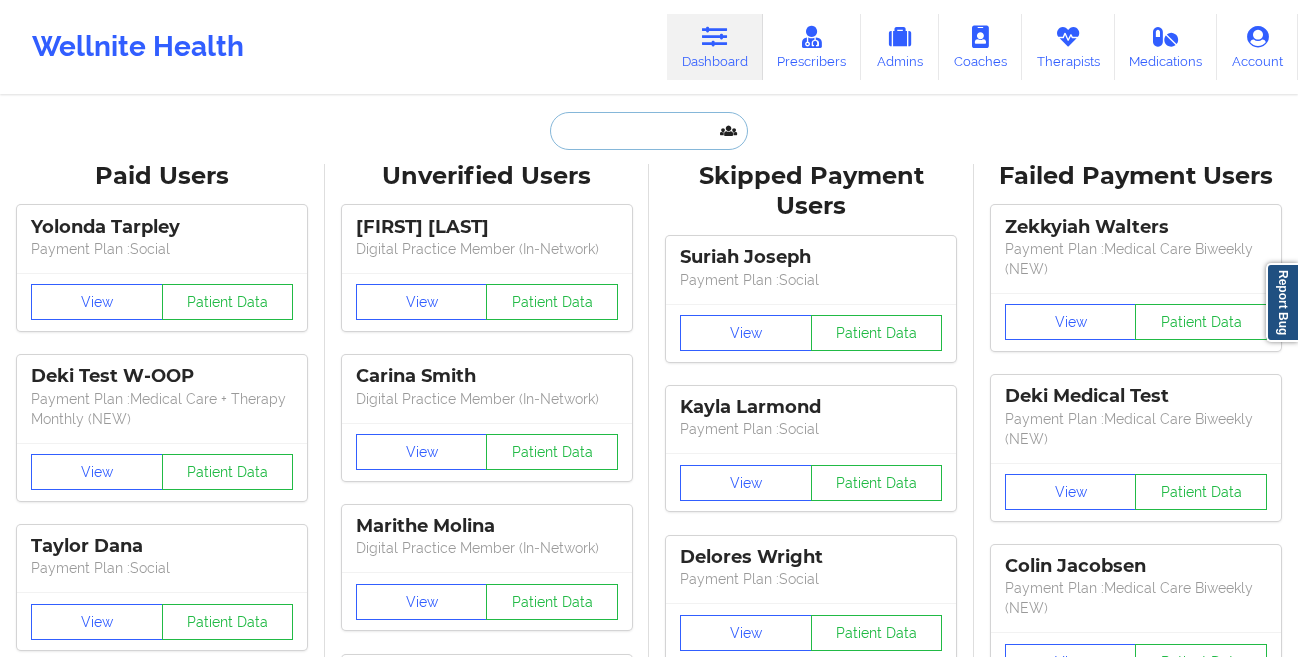 click at bounding box center [649, 131] 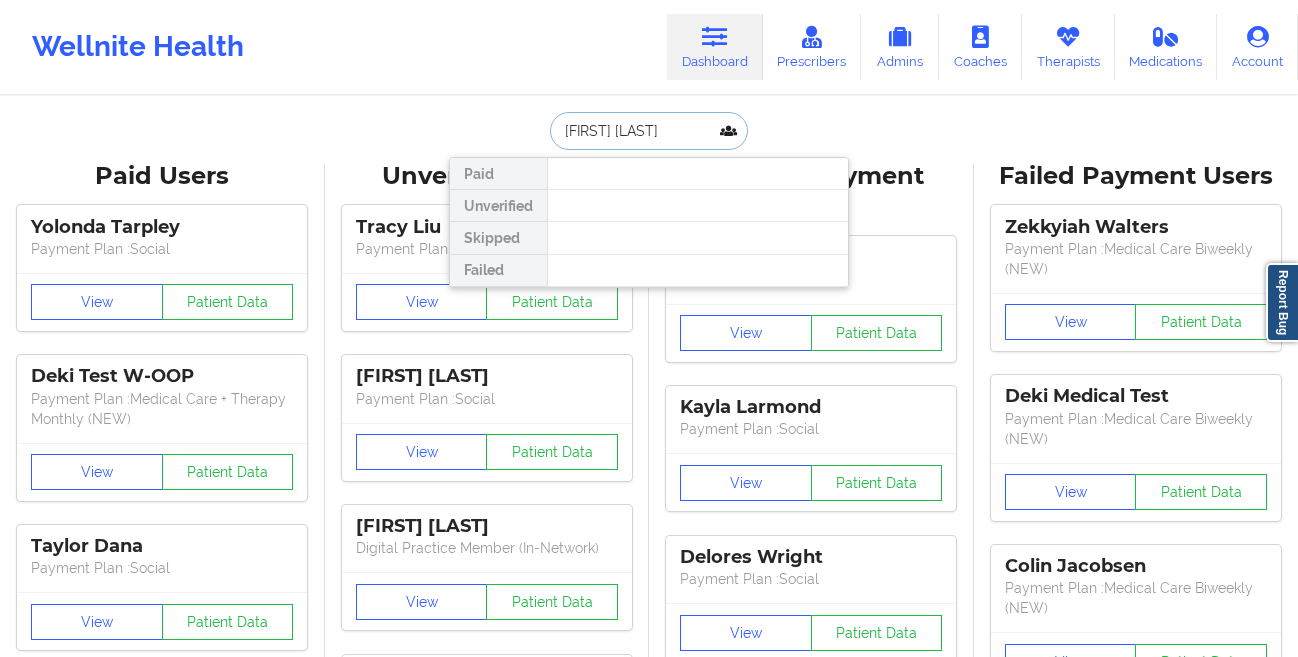 paste on "Teresa Souders" 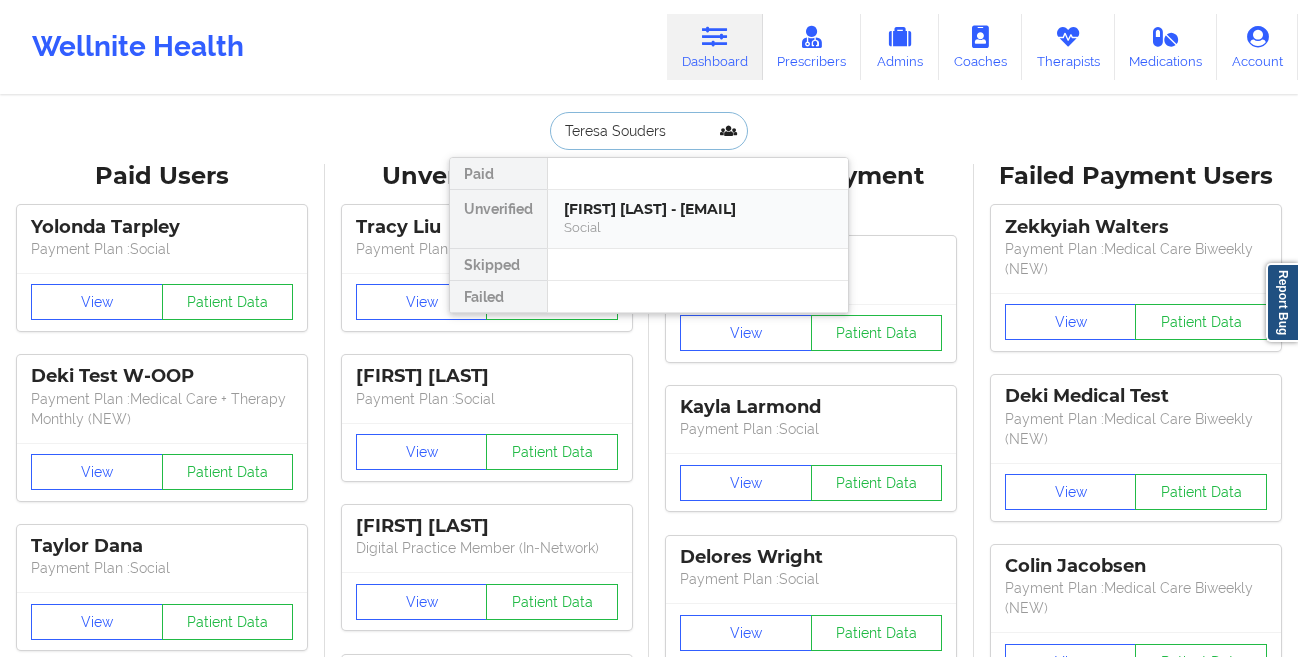 click on "[FIRST] [LAST] - [EMAIL]" at bounding box center (698, 209) 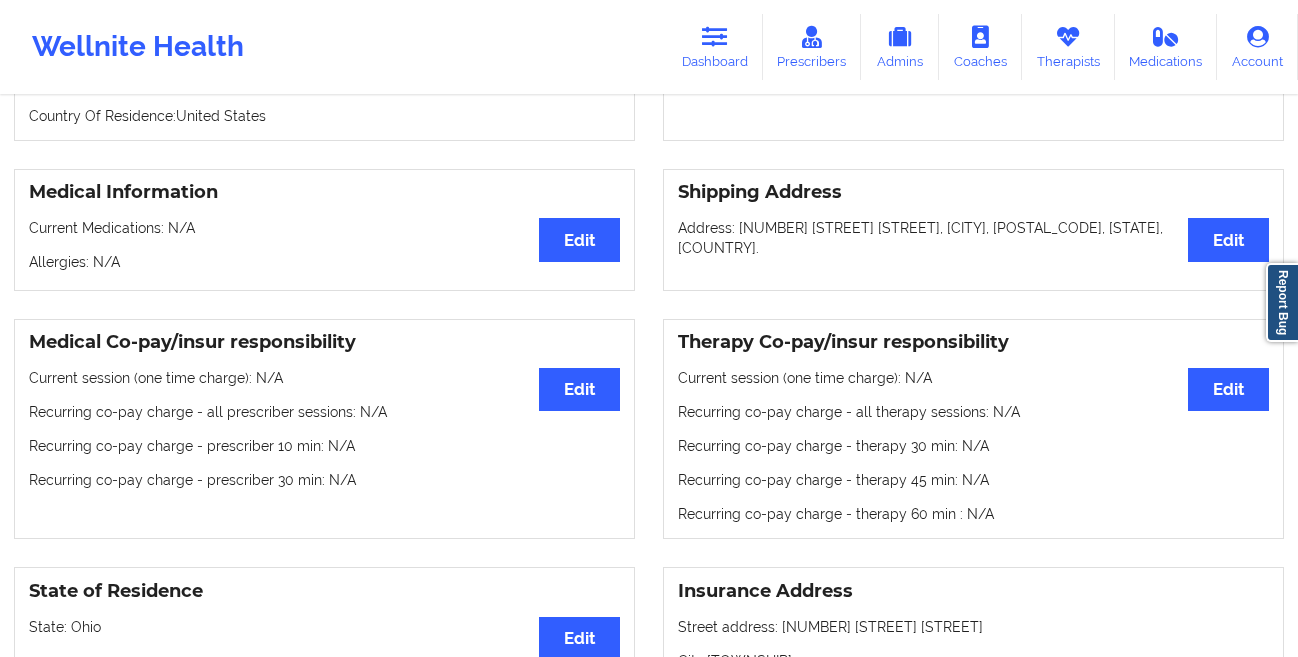 scroll, scrollTop: 0, scrollLeft: 0, axis: both 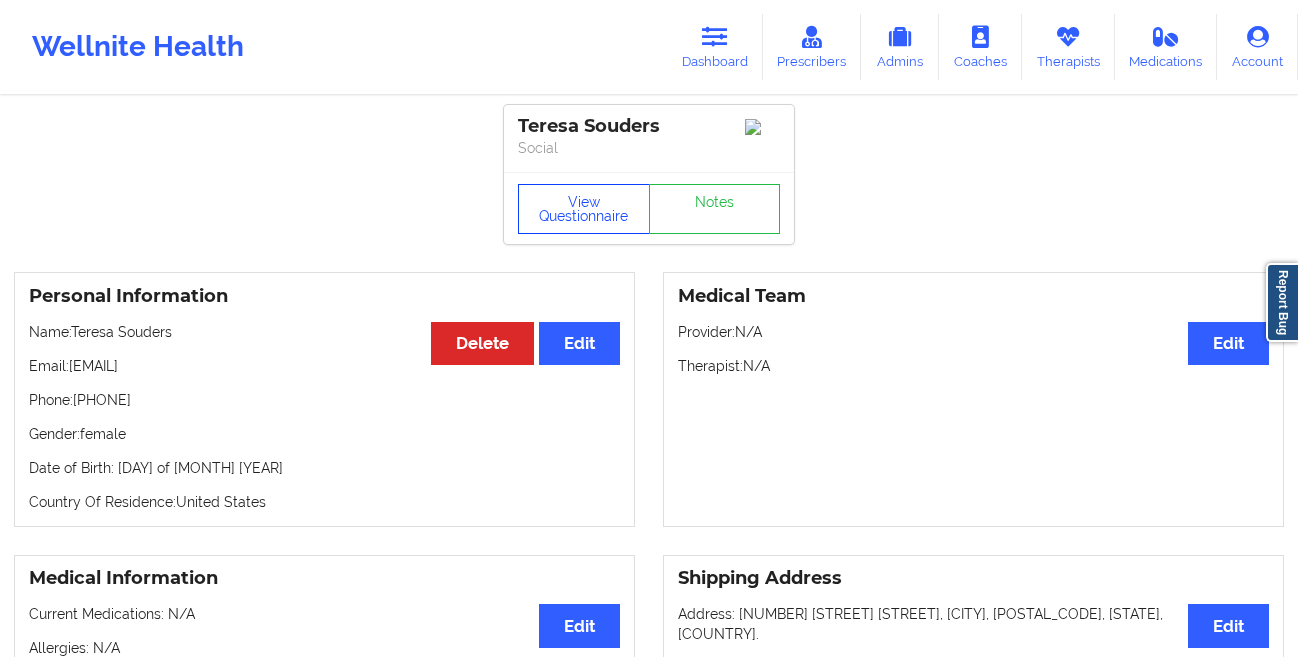 click on "View Questionnaire" at bounding box center (584, 209) 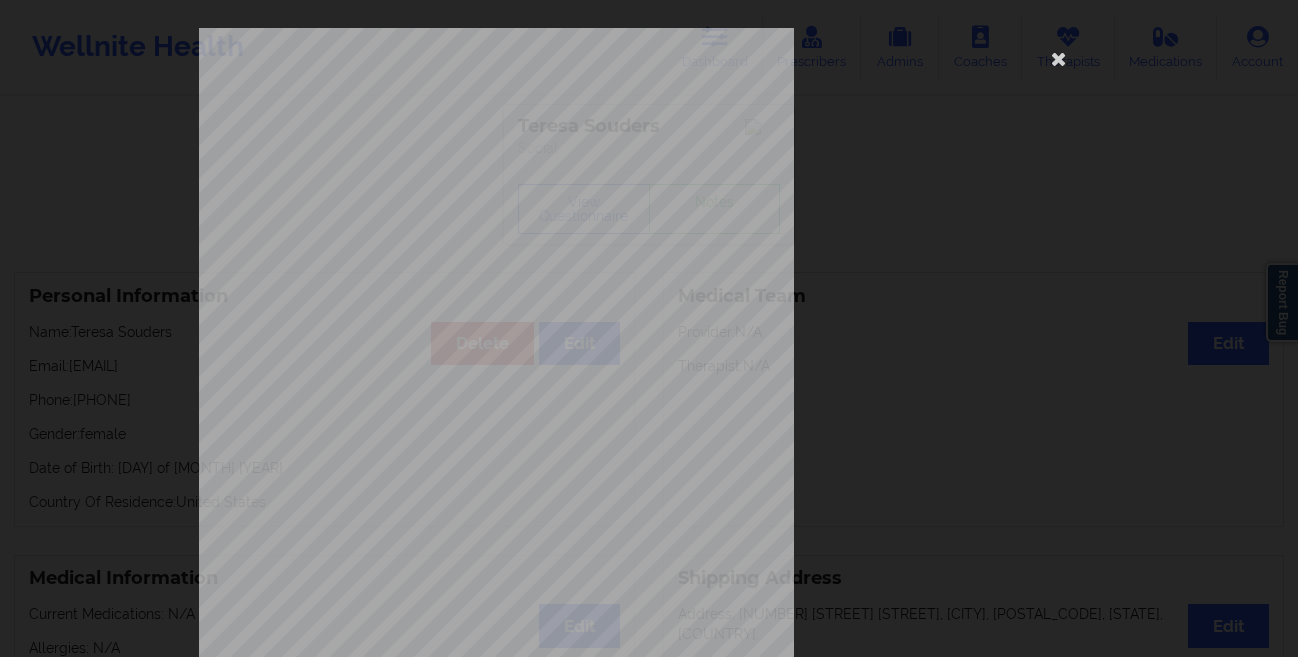 scroll, scrollTop: 297, scrollLeft: 0, axis: vertical 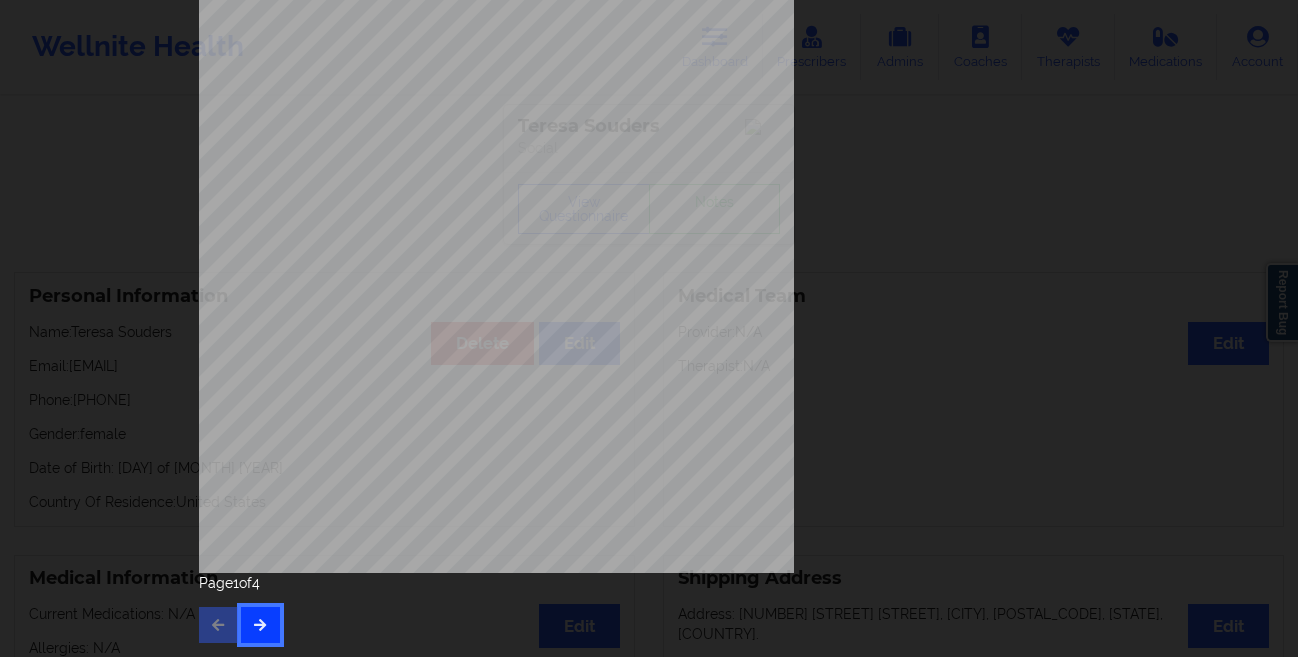 click at bounding box center (260, 625) 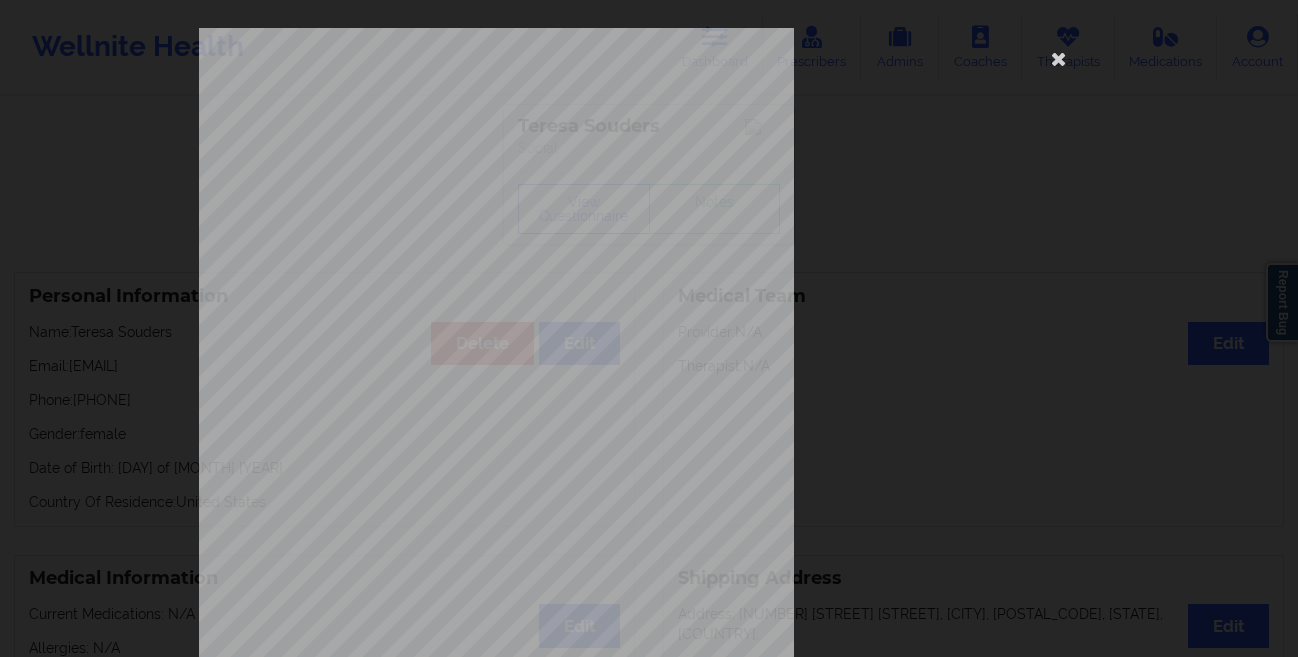 scroll, scrollTop: 297, scrollLeft: 0, axis: vertical 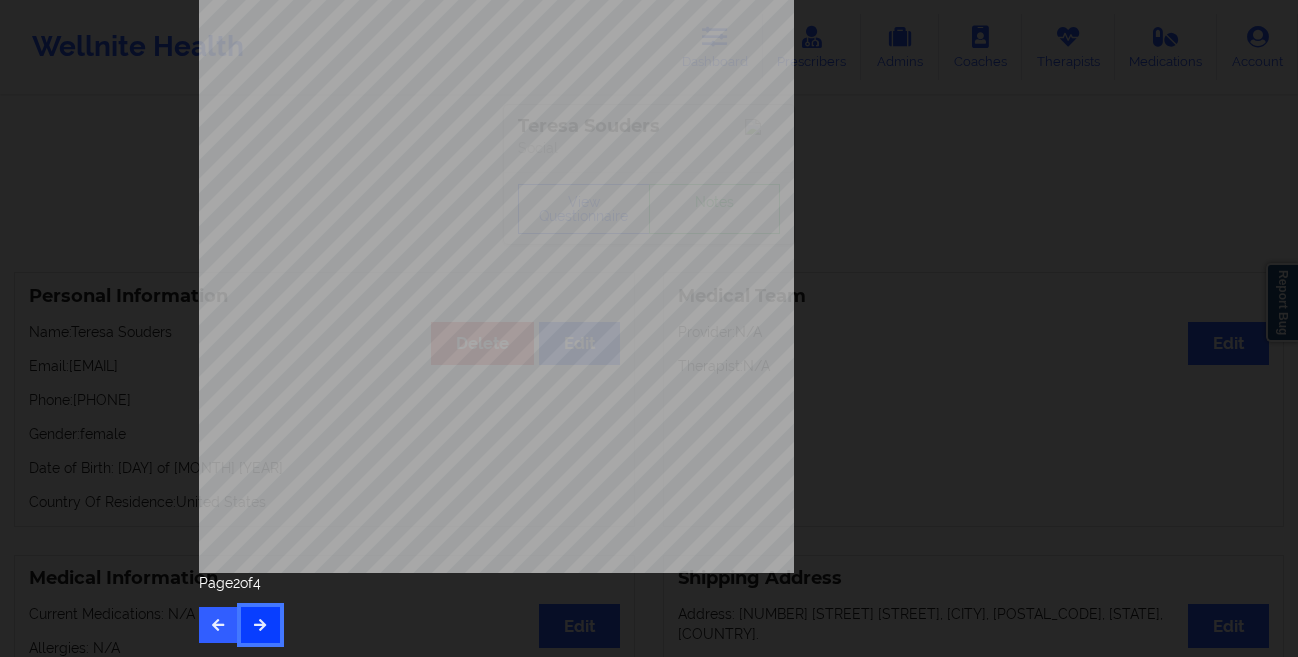 click at bounding box center [260, 625] 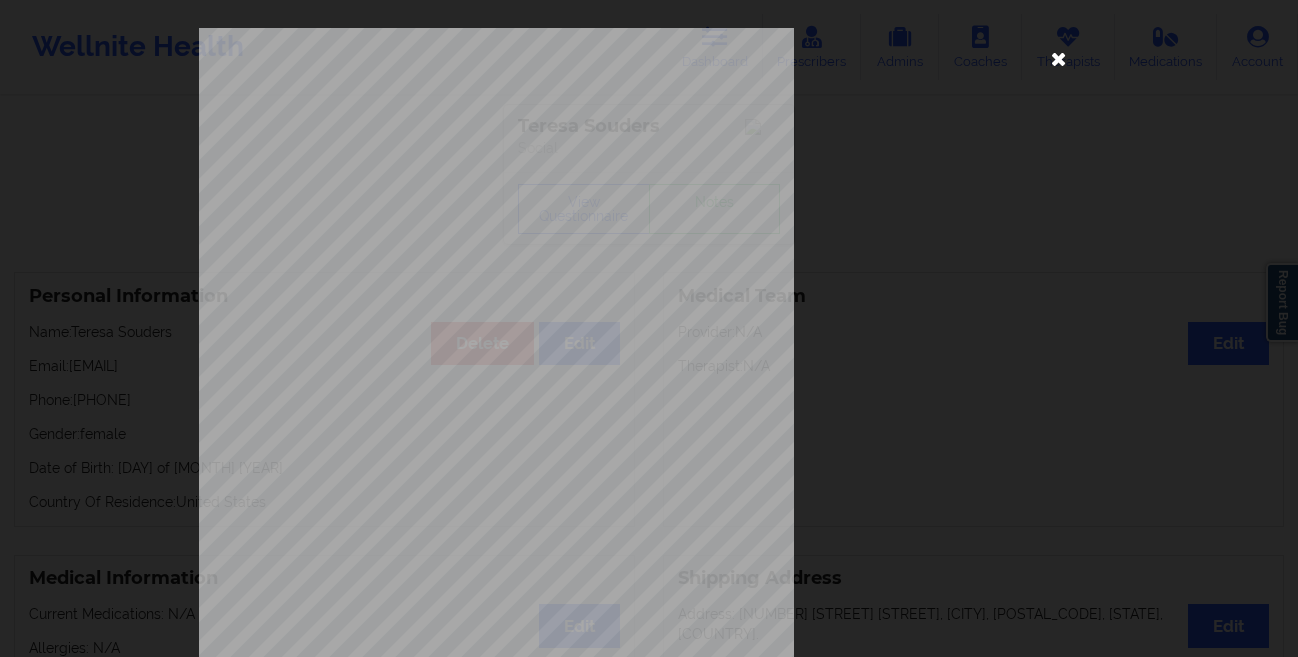 click at bounding box center (1059, 58) 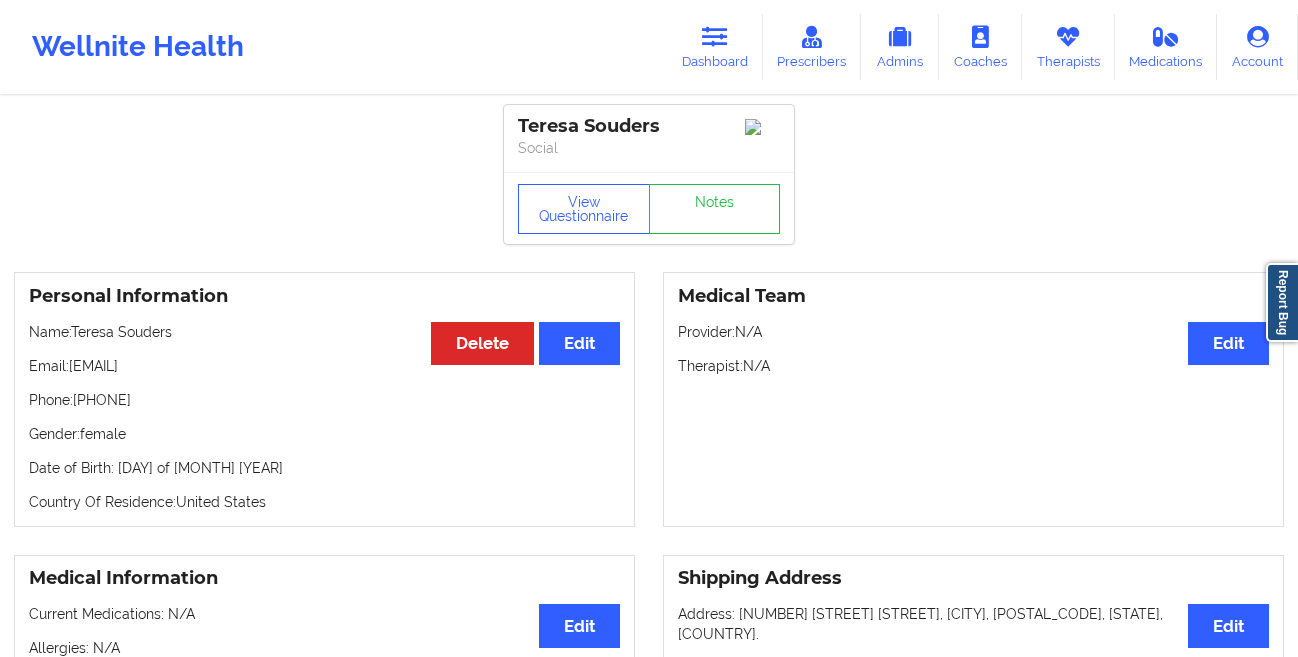 click on "Personal Information Edit Delete Name: [FIRST] [LAST] Email: [EMAIL] Phone: [PHONE] Gender: female Date of Birth: [DAY] of [MONTH] [YEAR] Country Of Residence: [COUNTRY]" at bounding box center [324, 399] 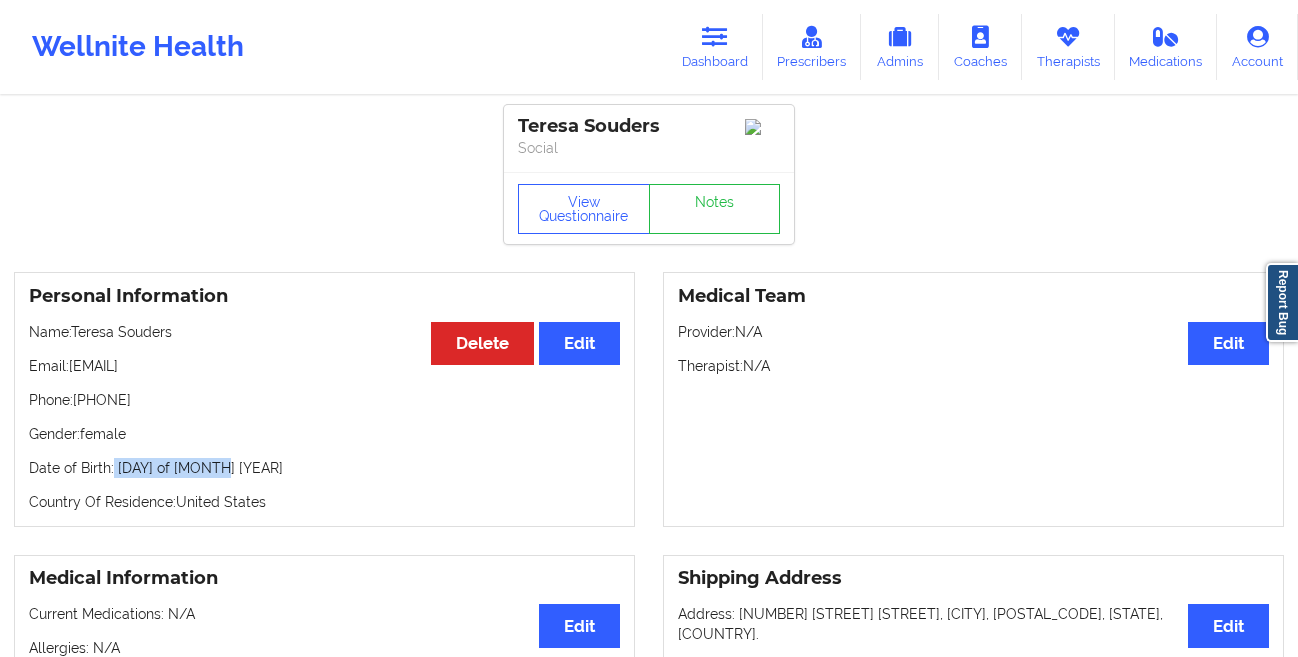 drag, startPoint x: 240, startPoint y: 477, endPoint x: 112, endPoint y: 483, distance: 128.14055 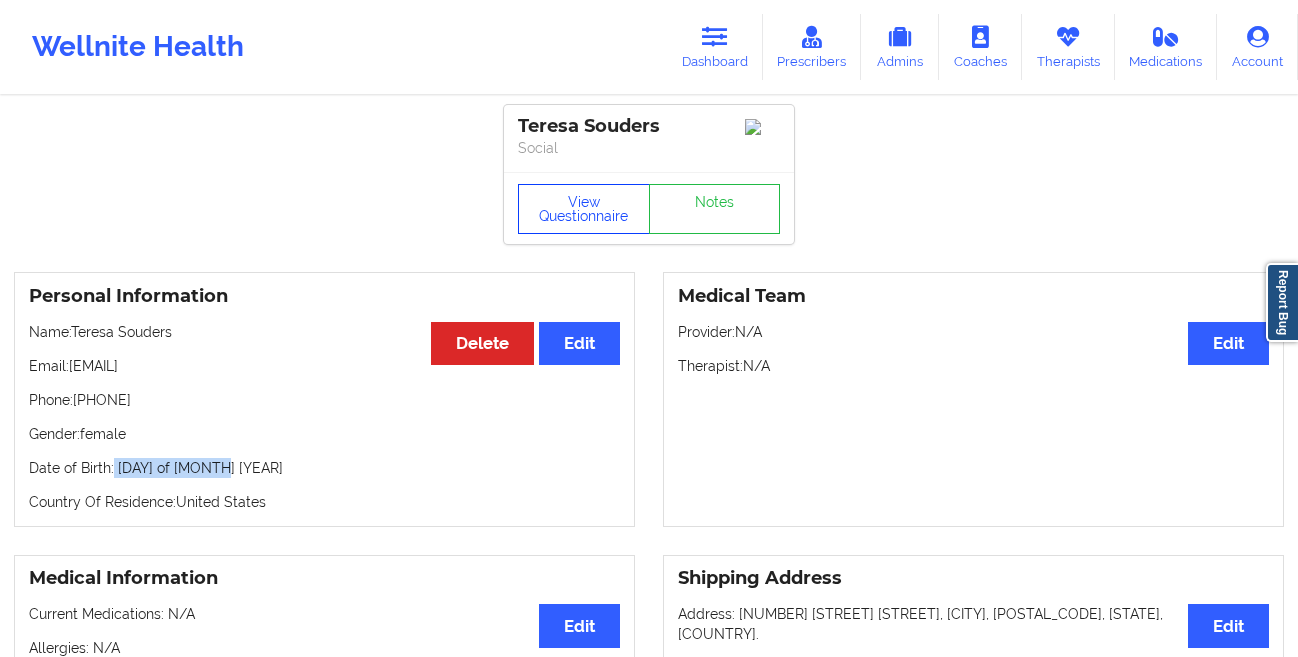 click on "View Questionnaire" at bounding box center (584, 209) 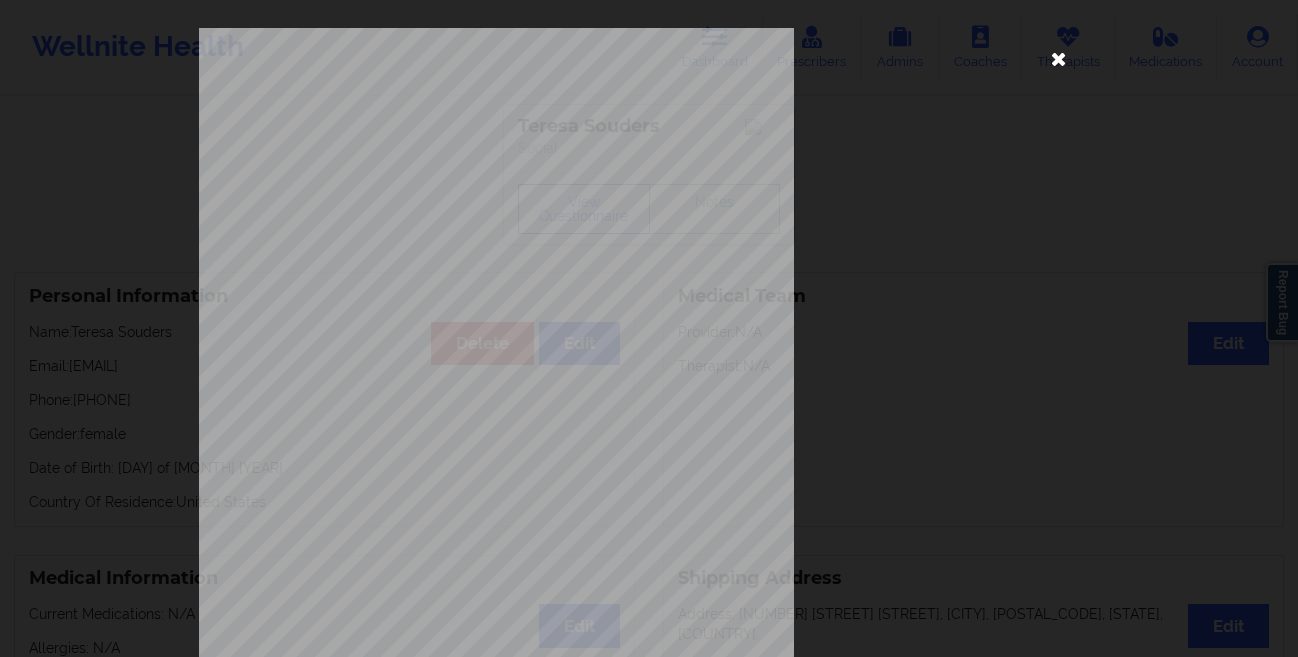 click at bounding box center (1059, 58) 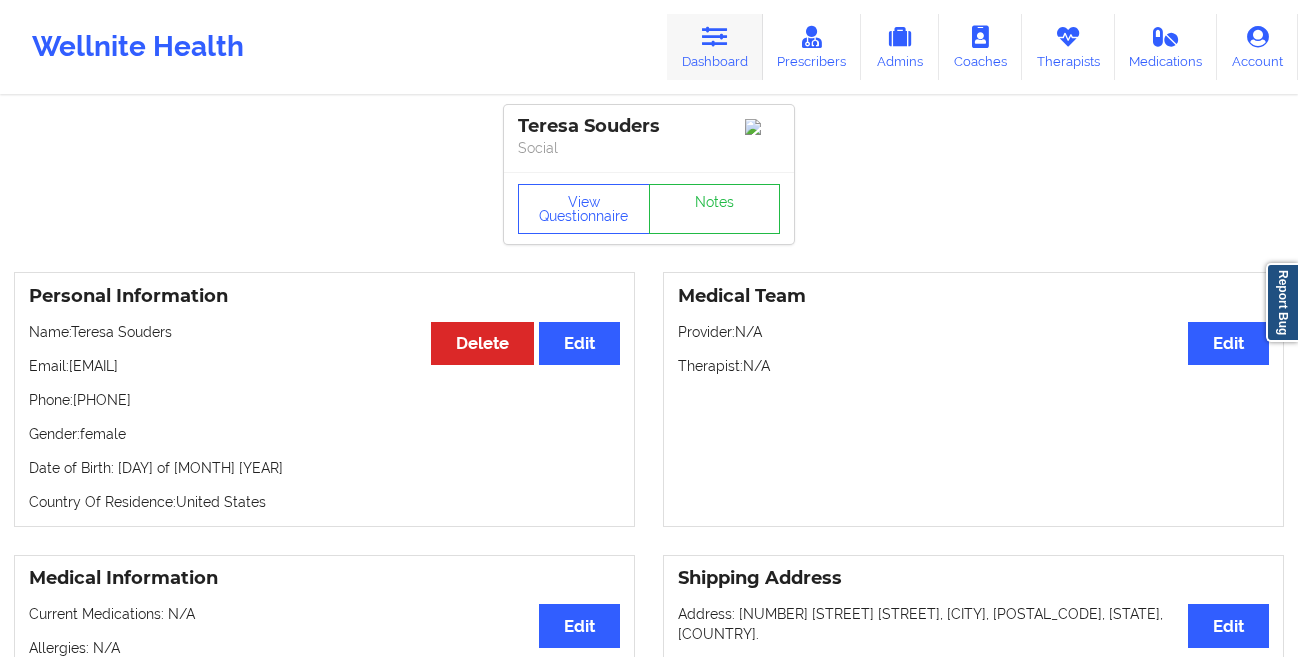 click at bounding box center [715, 37] 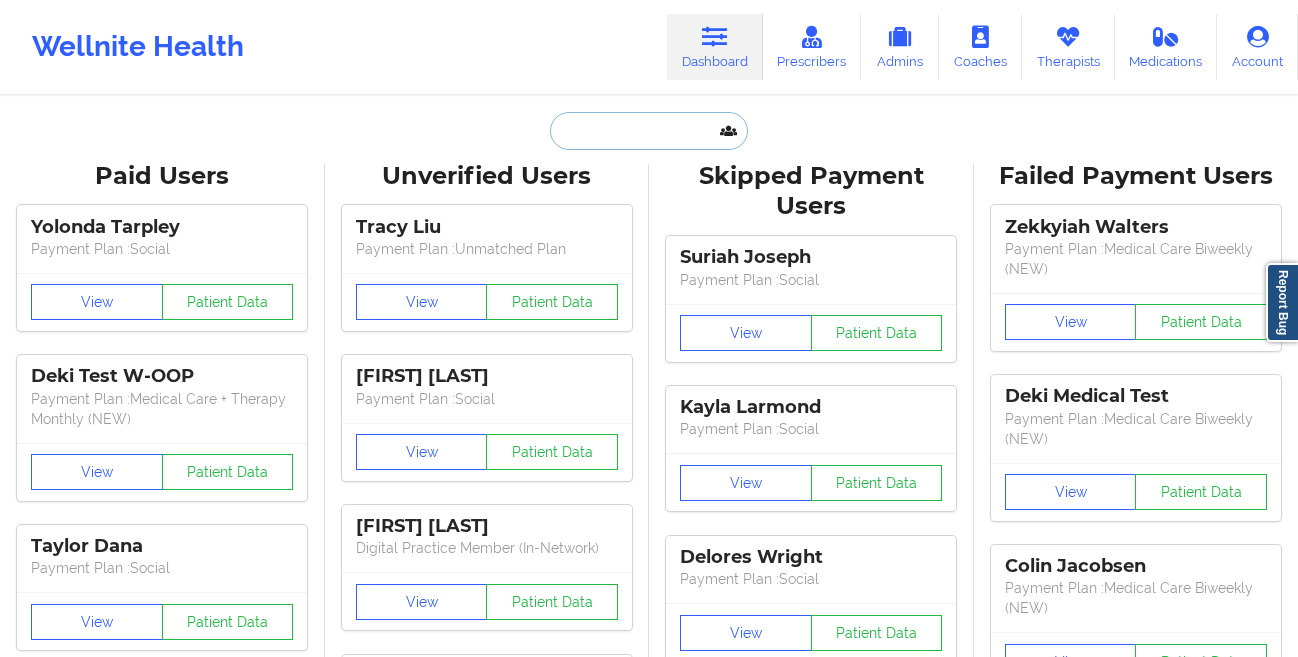 click at bounding box center (649, 131) 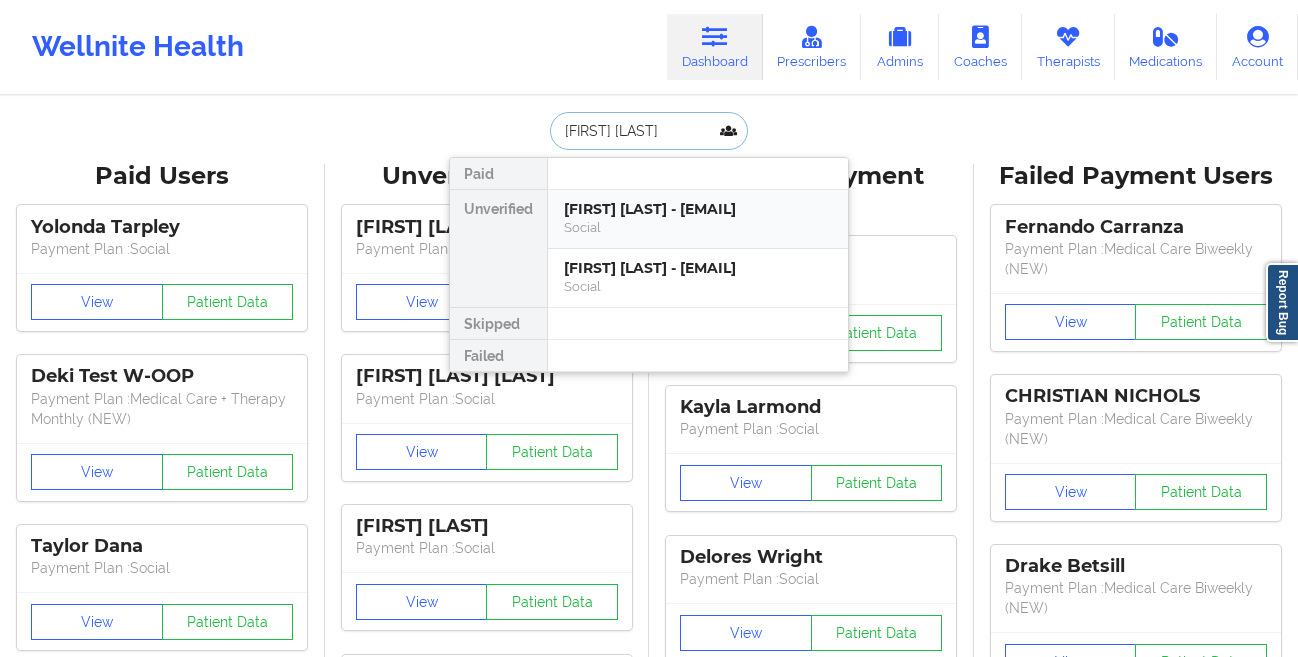 click on "Social" at bounding box center (698, 227) 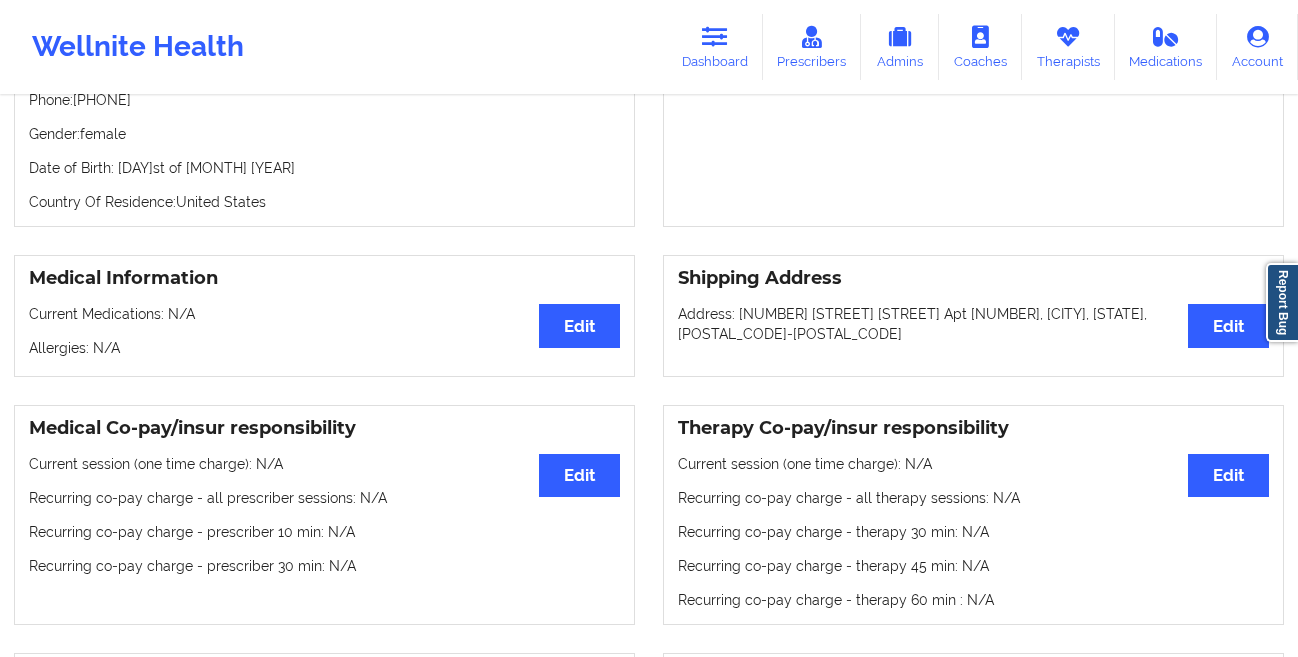 scroll, scrollTop: 97, scrollLeft: 0, axis: vertical 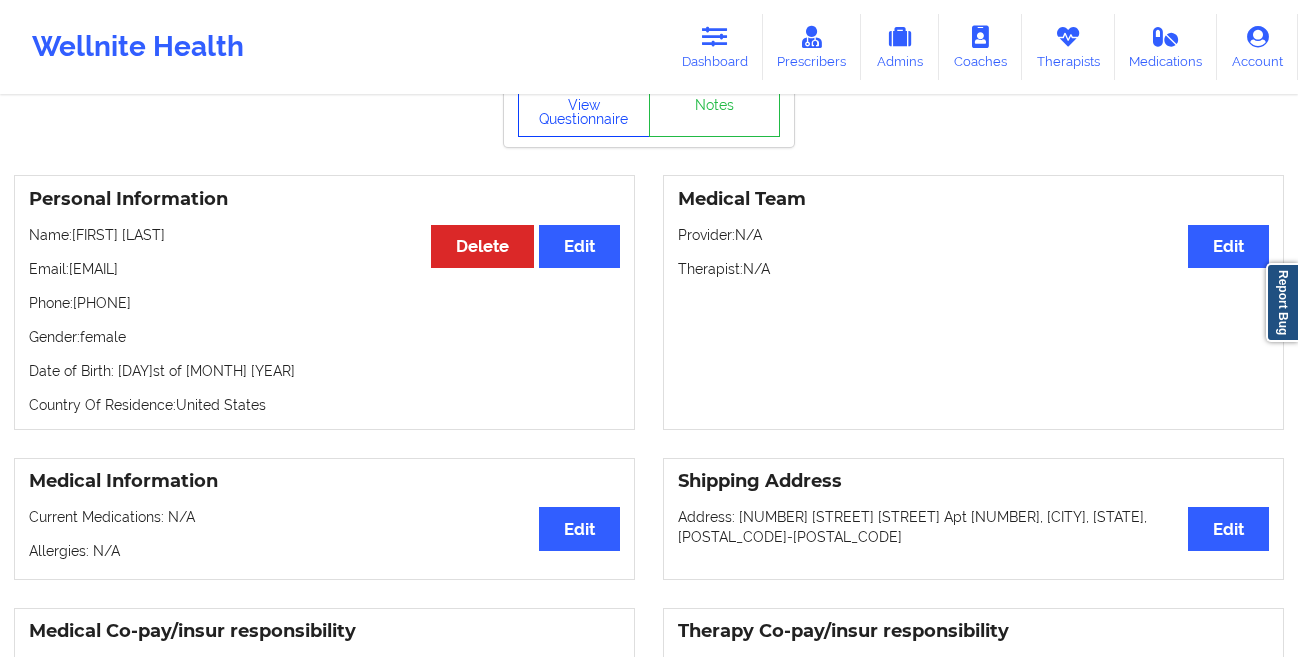 click on "View Questionnaire" at bounding box center (584, 112) 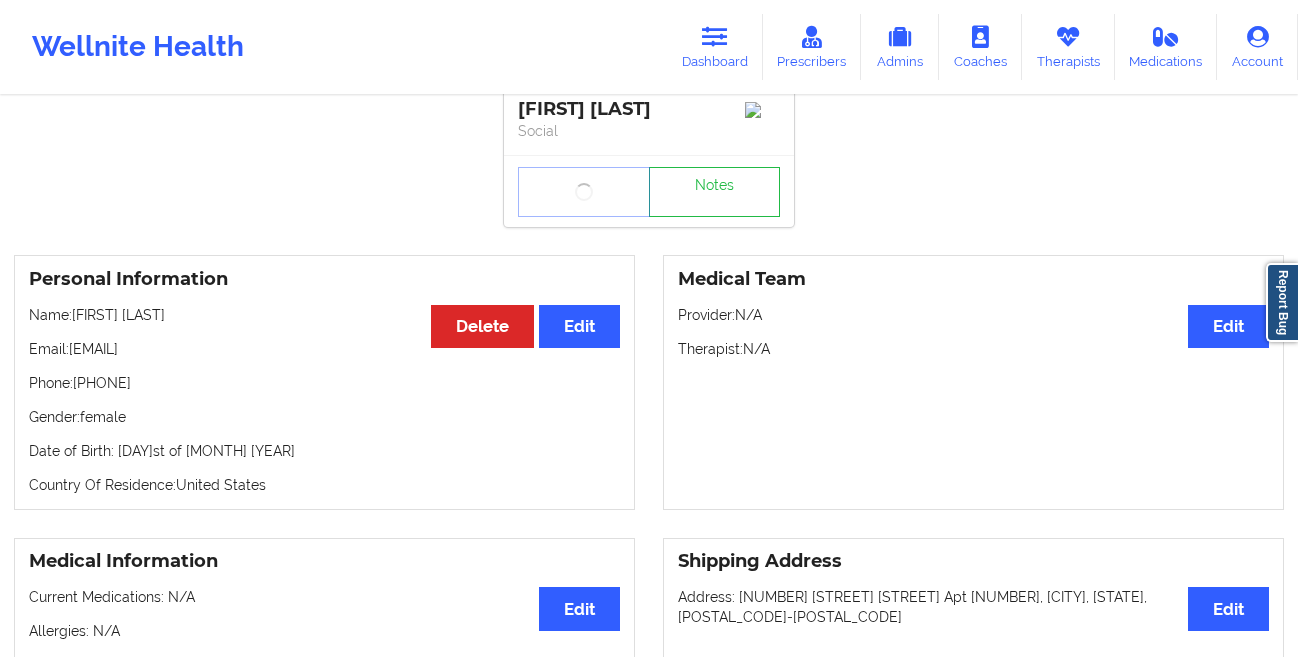 scroll, scrollTop: 0, scrollLeft: 0, axis: both 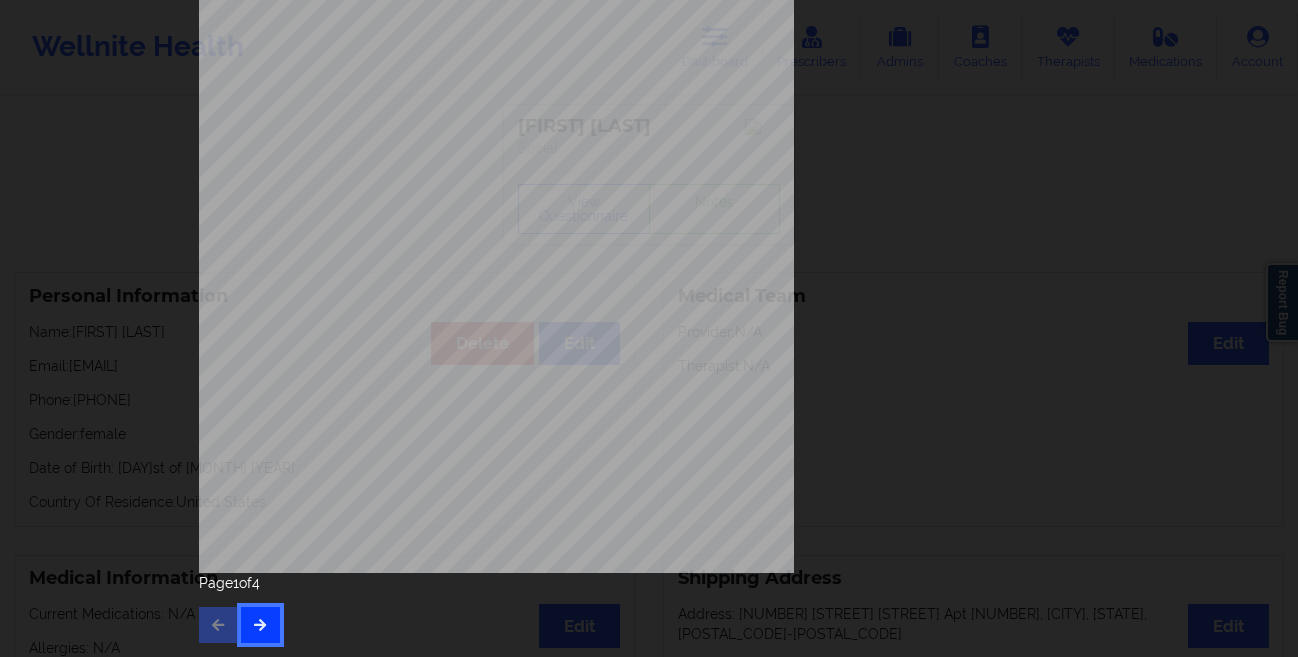 click at bounding box center (260, 625) 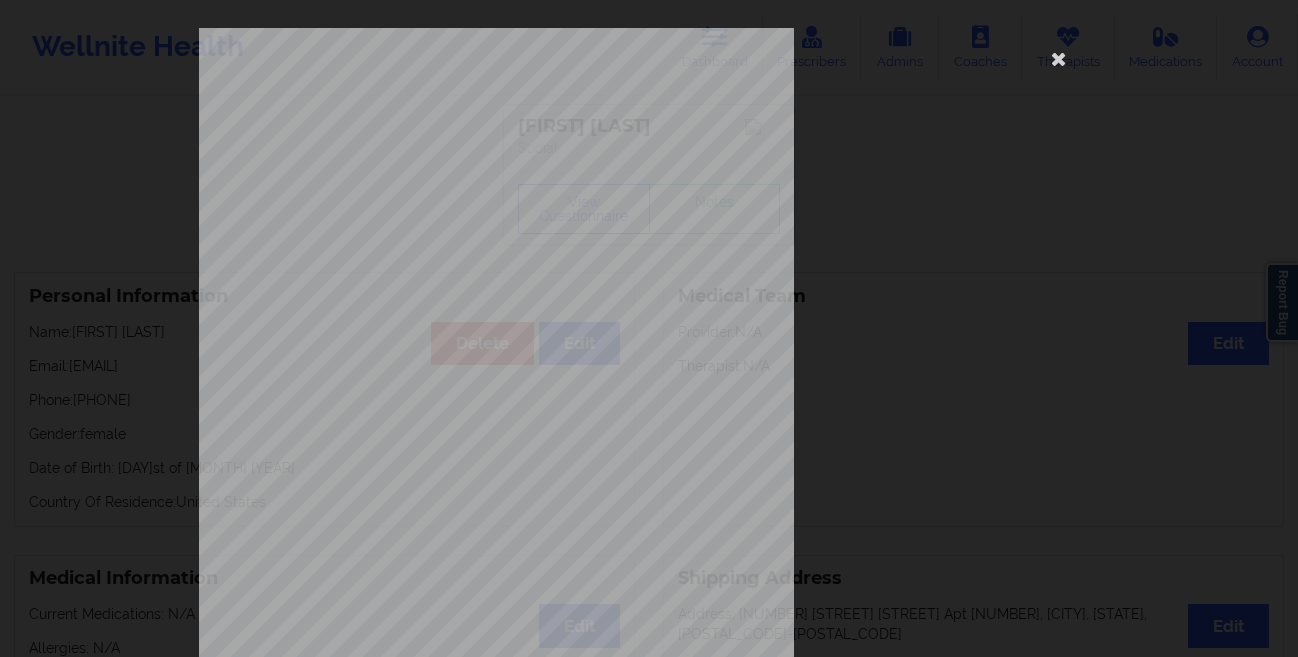 scroll, scrollTop: 297, scrollLeft: 0, axis: vertical 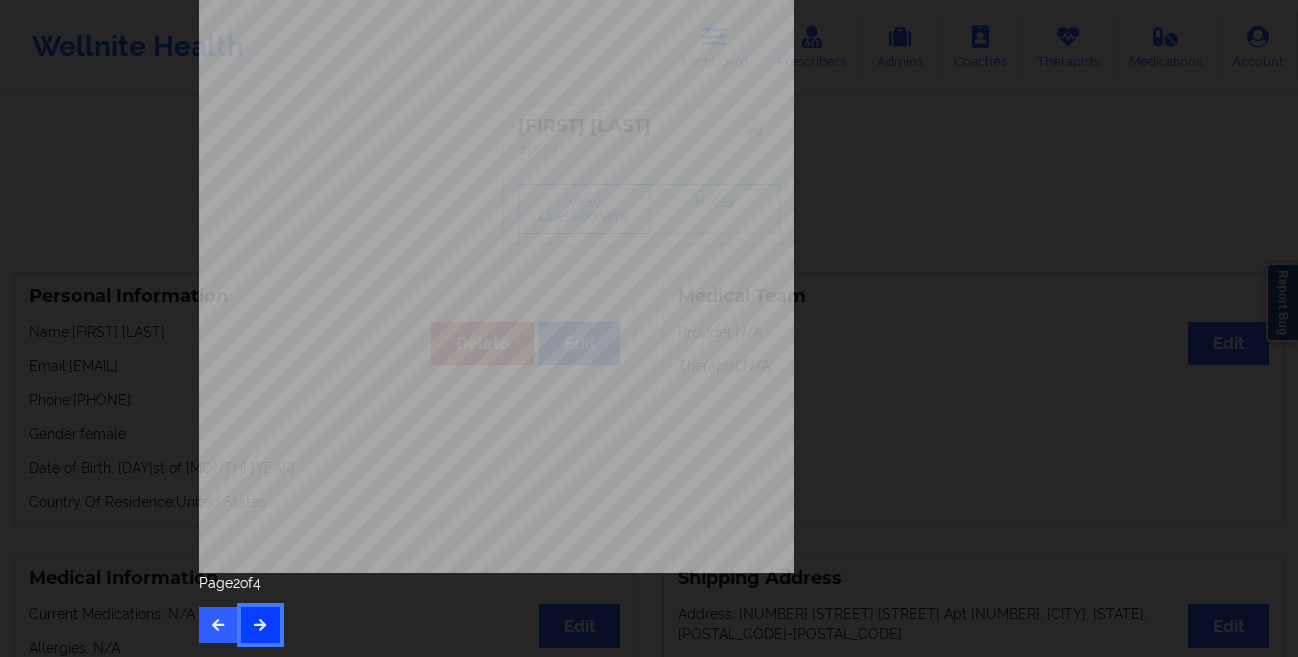 click at bounding box center (260, 625) 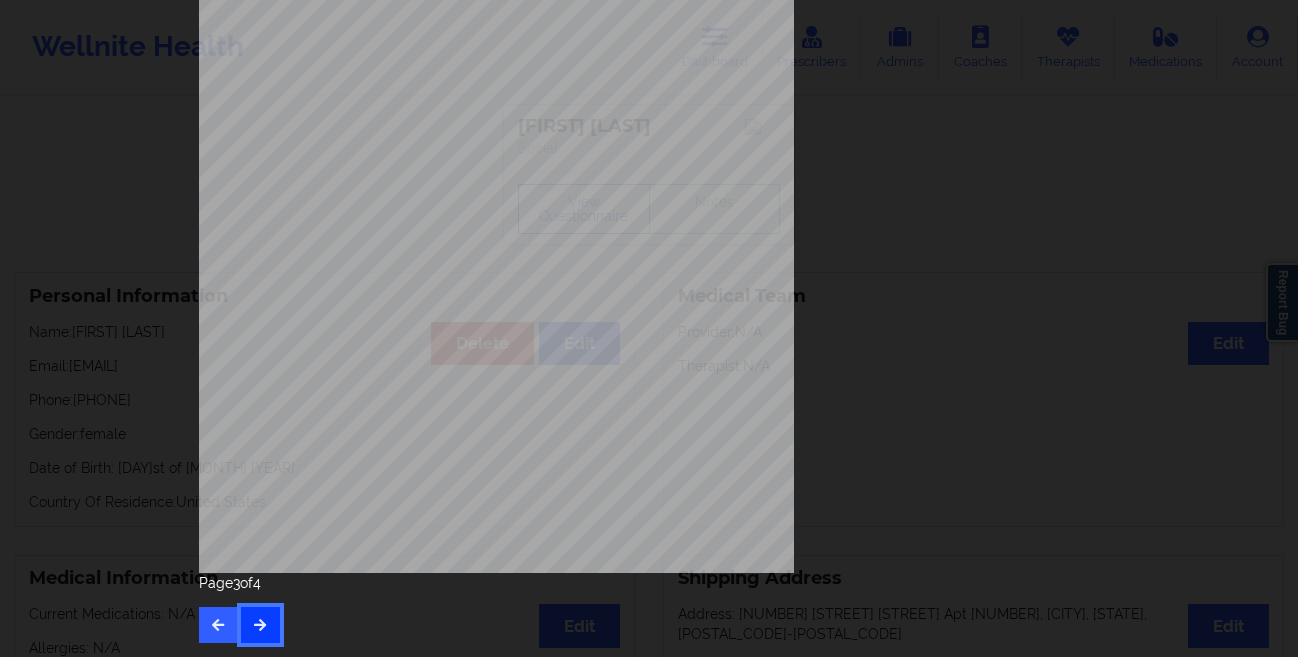 scroll, scrollTop: 0, scrollLeft: 0, axis: both 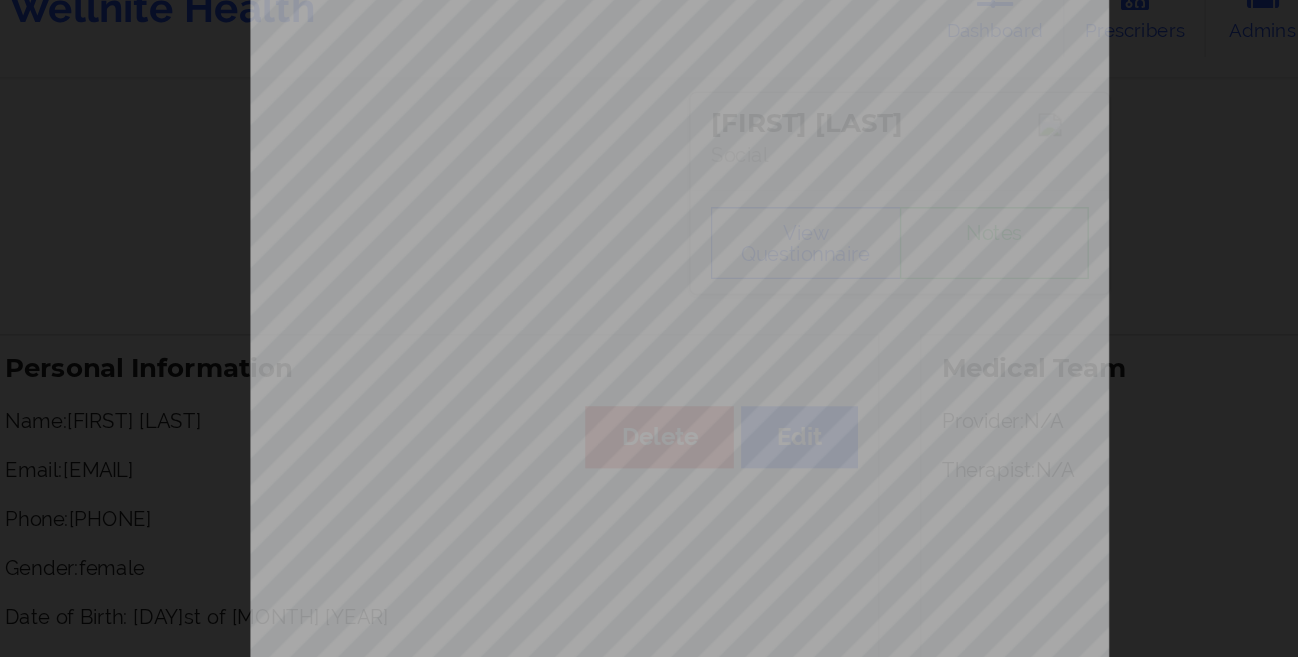 click on "commercial Insurance Member ID for patient [NUMBER] Insurance company name details by patient OptumHealth Behavioral Solution Insurance Company Identity number by patient OptumHealth Behavioral Solution Insurance dependency status details by patient Children Payment plan chosen by patient together Currently Suicidal None Local Pharmacy Data None Where patient came from United healthcare Job Information None no Cancellation Survey Data Why do you want to cancel ? How many appointments have you had with W ellnite (including both therapist and mental health coach appointments) ? Do you have healthcare insurance ? Have you been treated for anxiety and/or depression in the past ? Are you currently taking any medication for anxiety and/or depression ? How would you rate your overall experience with your doctor/provider ? How would you rate your experience with our text-based support team ? Which of the following would make W ellnite a better experience for you ? Page  3  of  4" at bounding box center [649, 328] 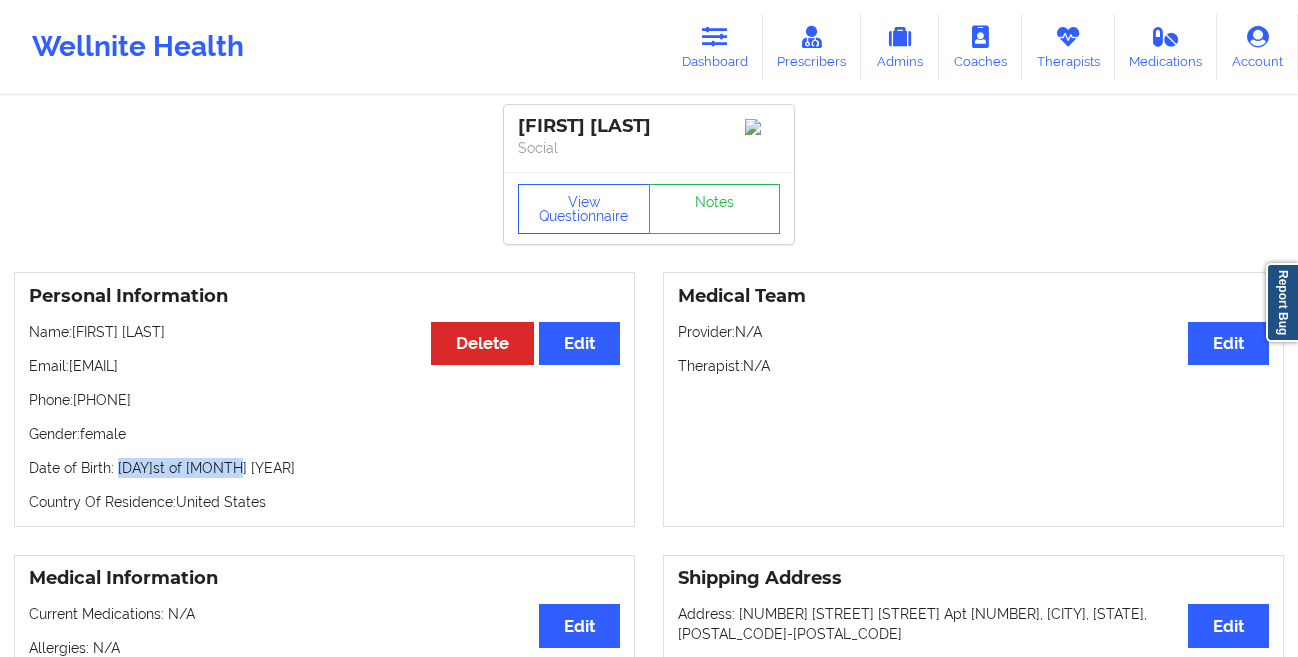 drag, startPoint x: 242, startPoint y: 477, endPoint x: 116, endPoint y: 480, distance: 126.035706 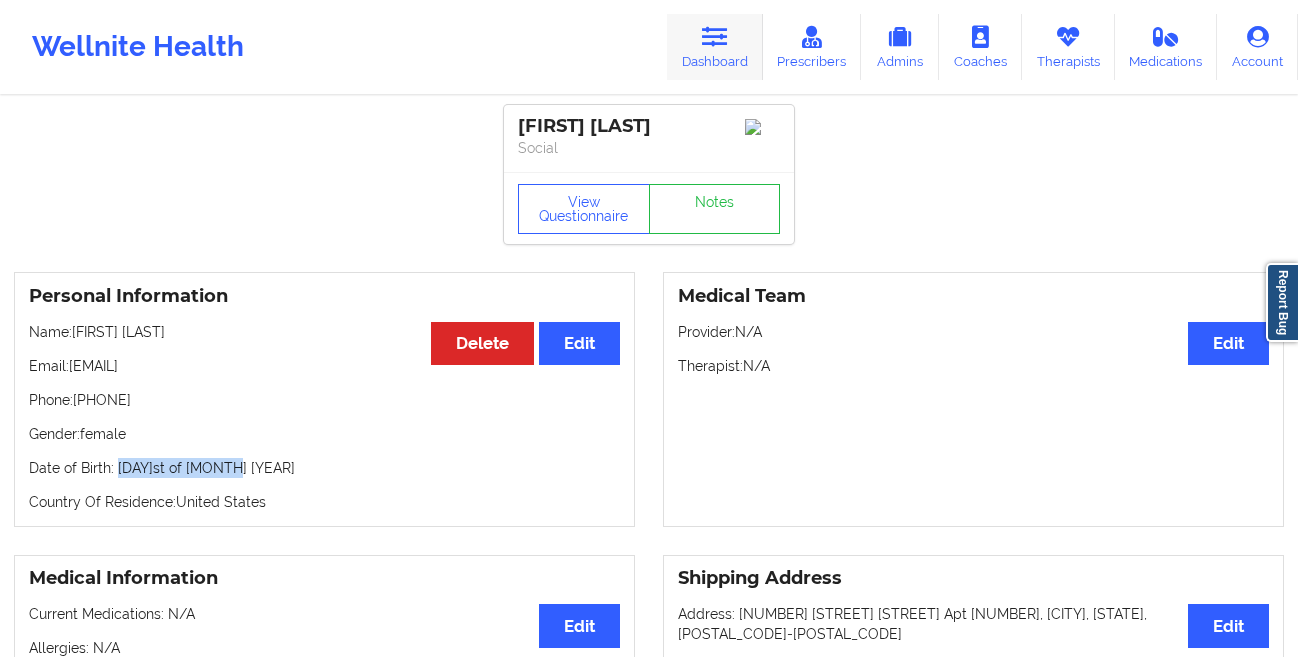 click on "Dashboard" at bounding box center [715, 47] 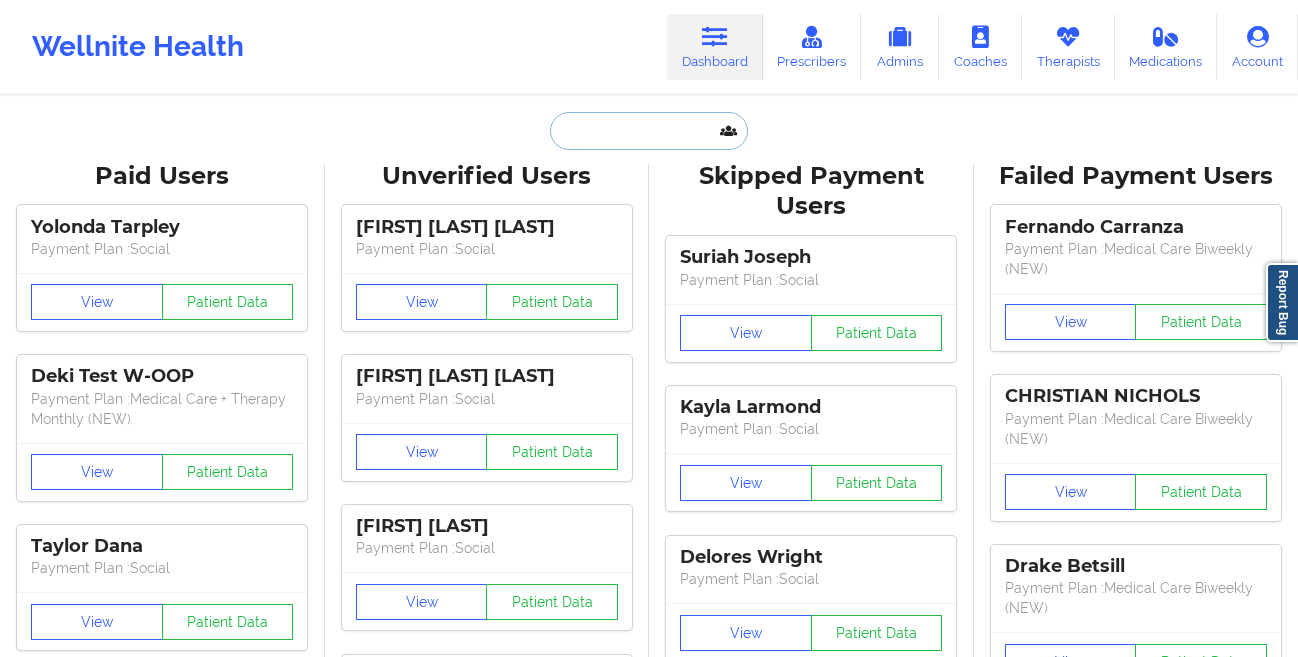 click at bounding box center [649, 131] 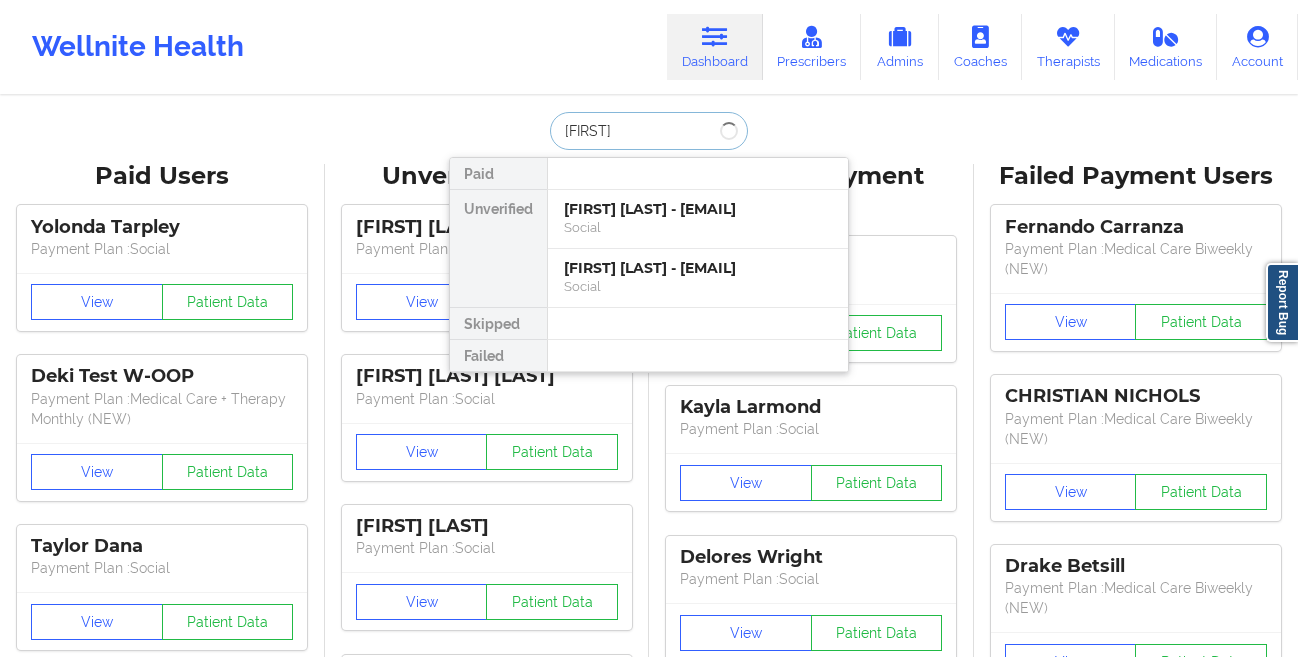 paste on "[FIRST] [LAST]" 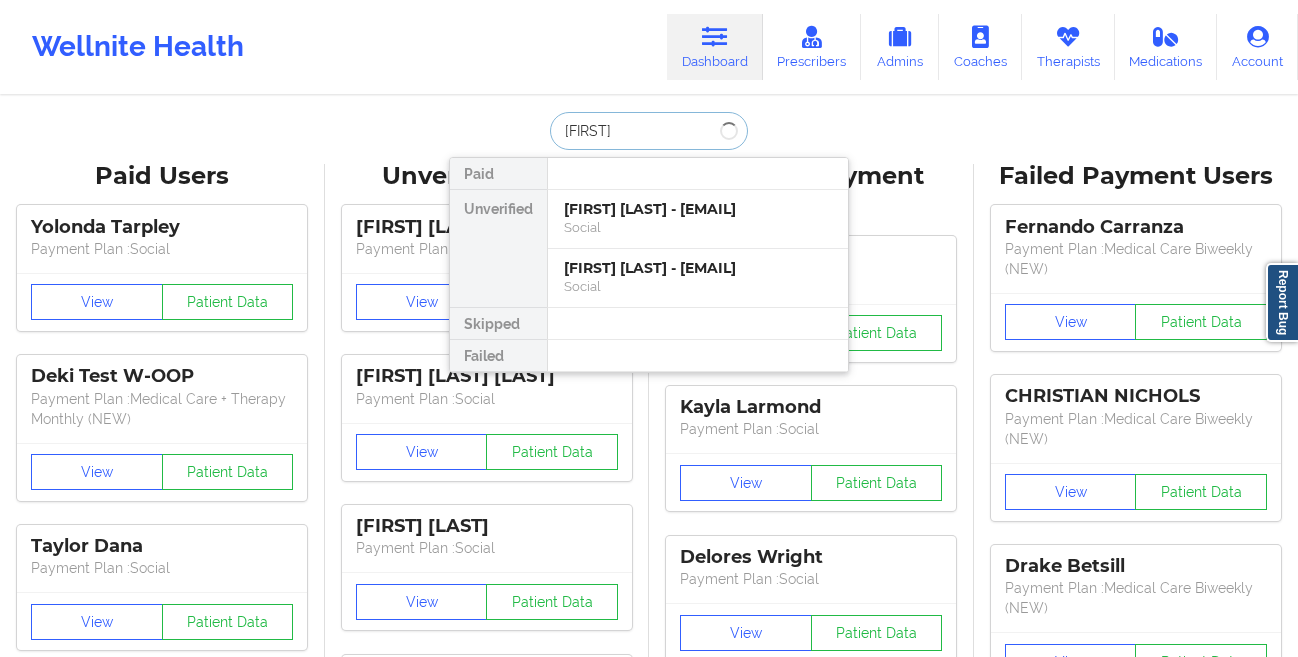 type on "[FIRST] [LAST]" 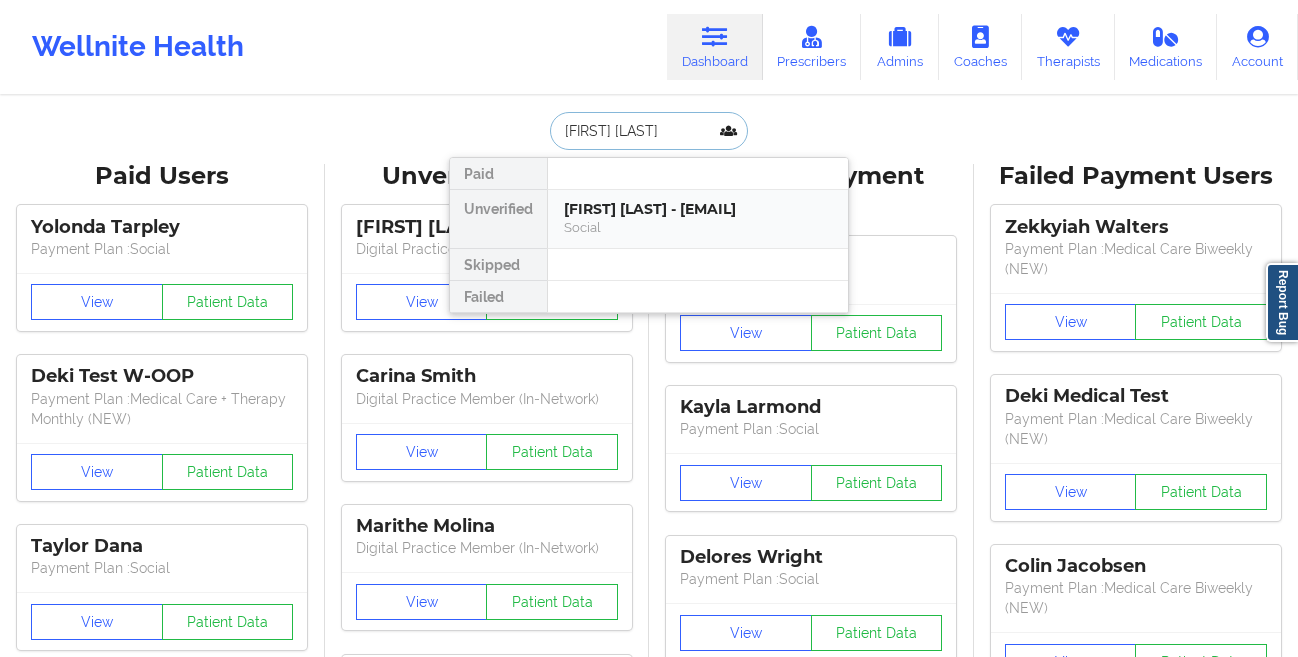 click on "[FIRST] [LAST] - [EMAIL]" at bounding box center [698, 209] 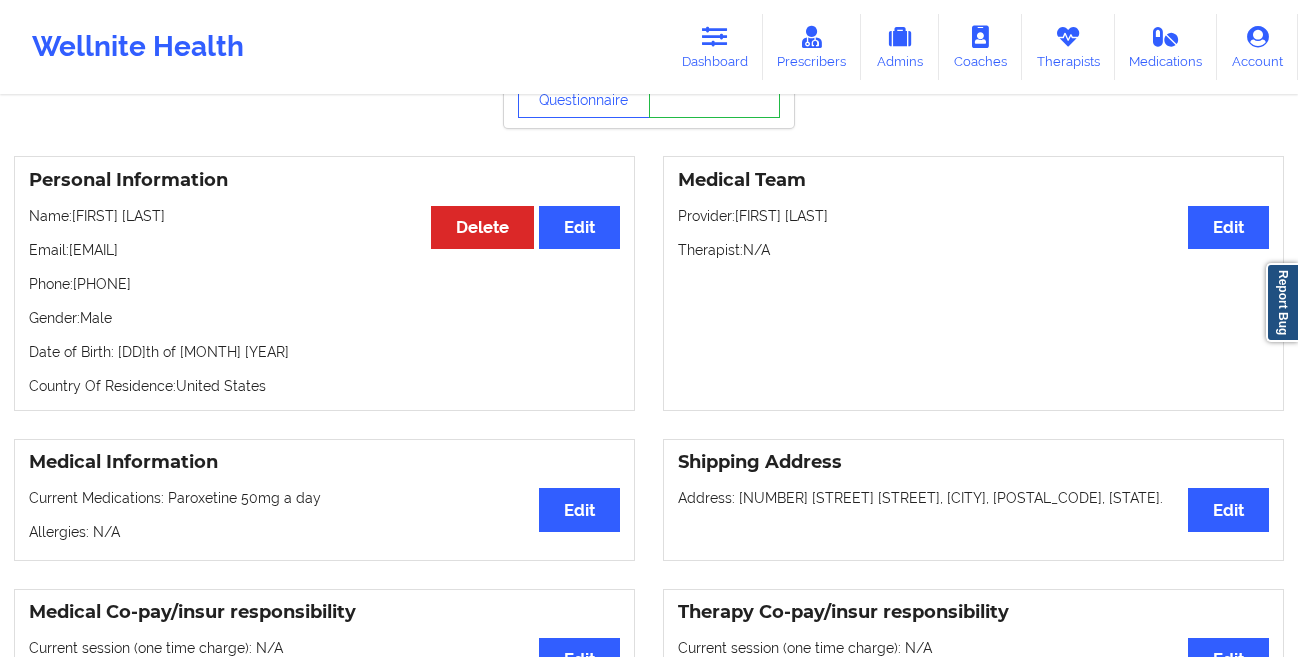 scroll, scrollTop: 0, scrollLeft: 0, axis: both 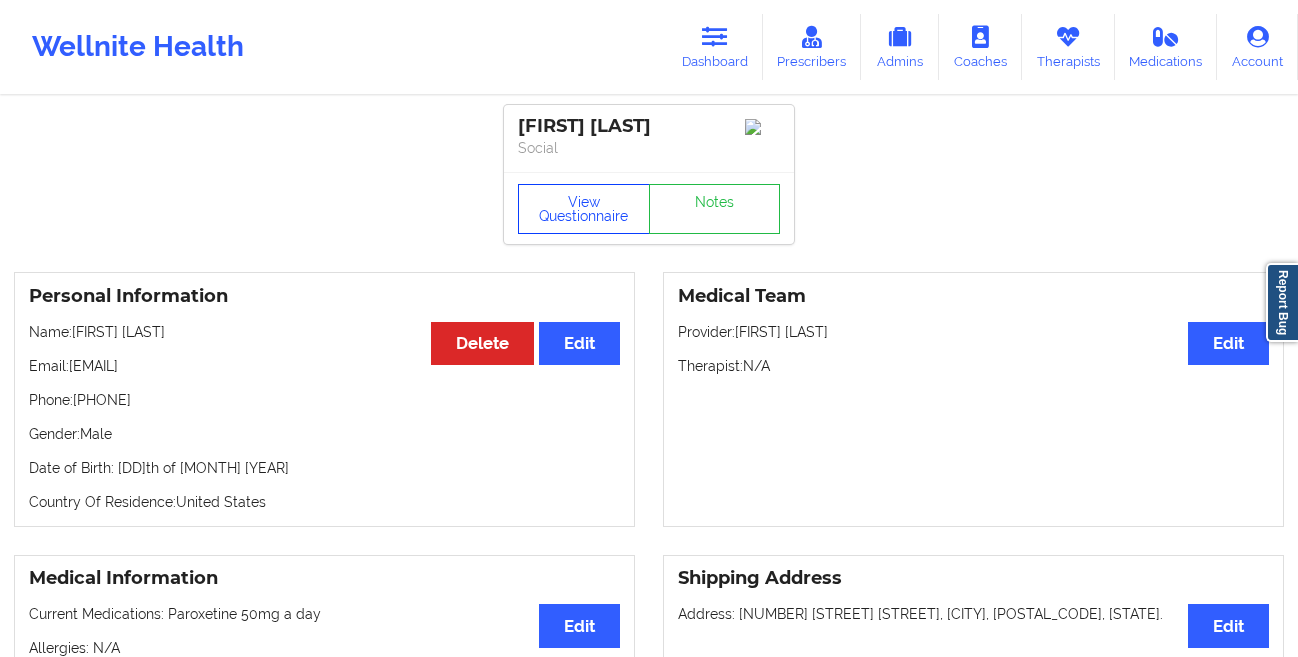 click on "View Questionnaire" at bounding box center [584, 209] 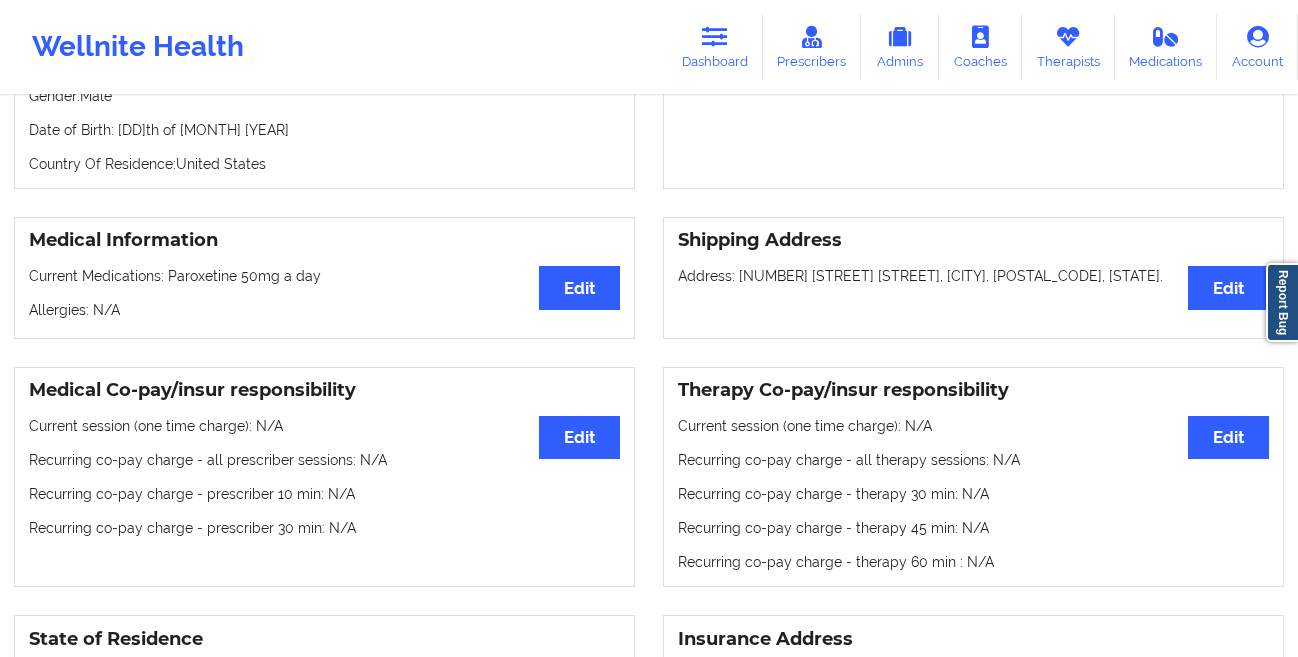 scroll, scrollTop: 263, scrollLeft: 0, axis: vertical 